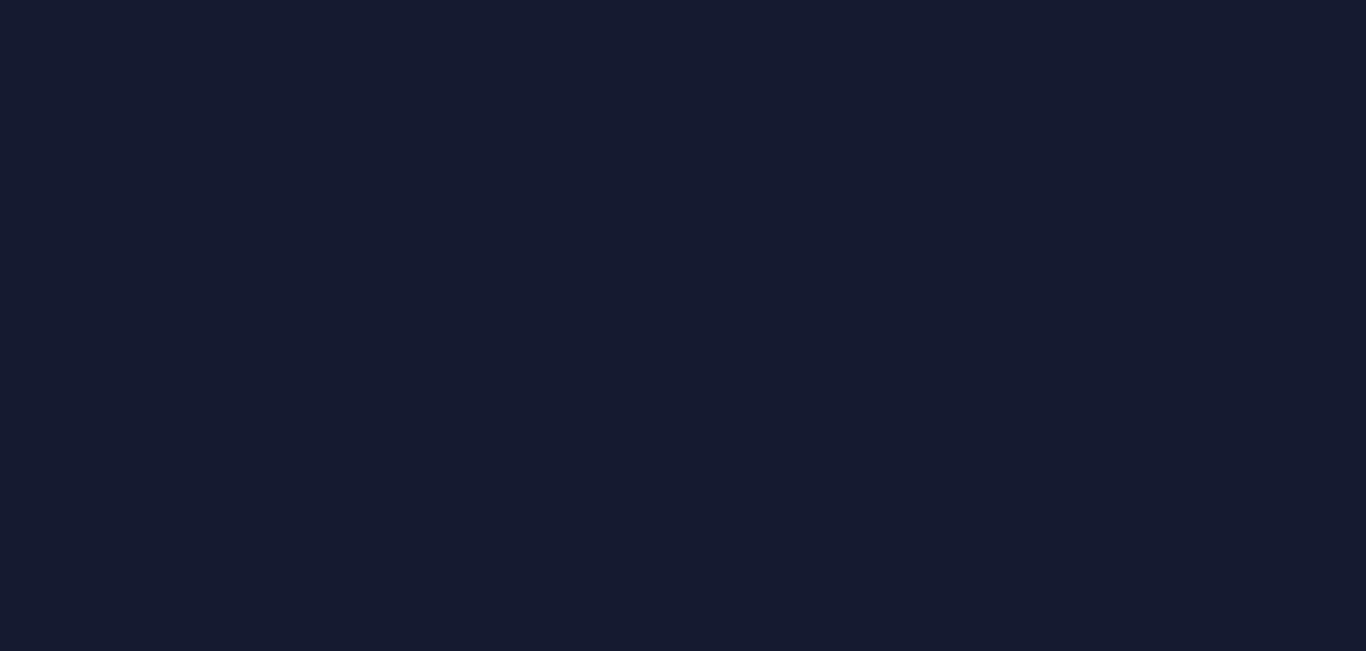 scroll, scrollTop: 0, scrollLeft: 0, axis: both 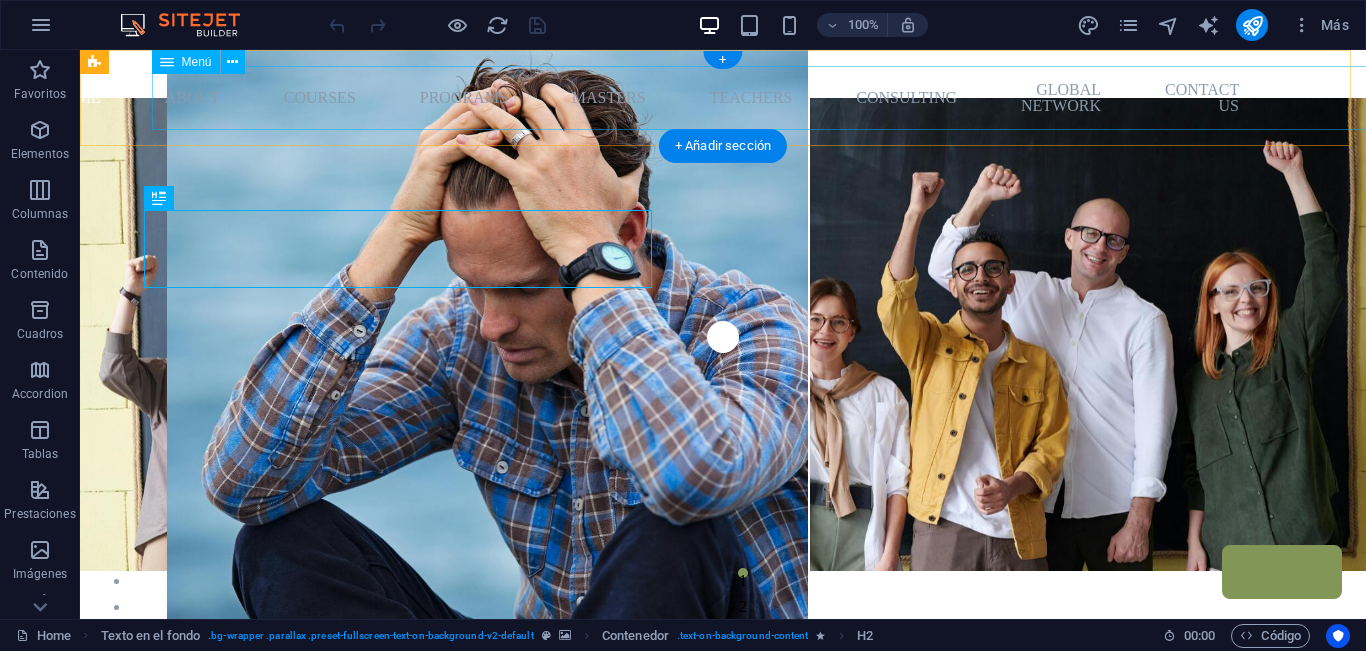 click on "Home About Courses Programs Masters Teachers Consulting Global Network Contact Us Blog" at bounding box center [723, 98] 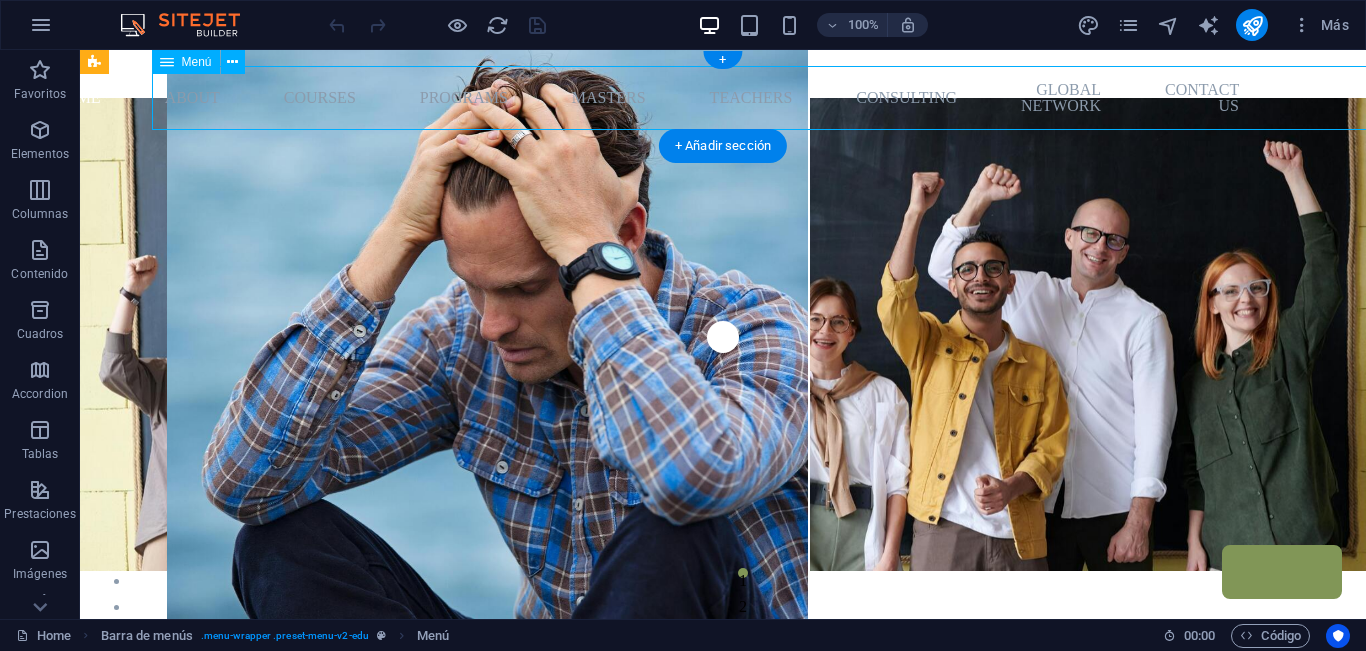 click on "Home About Courses Programs Masters Teachers Consulting Global Network Contact Us Blog" at bounding box center (723, 98) 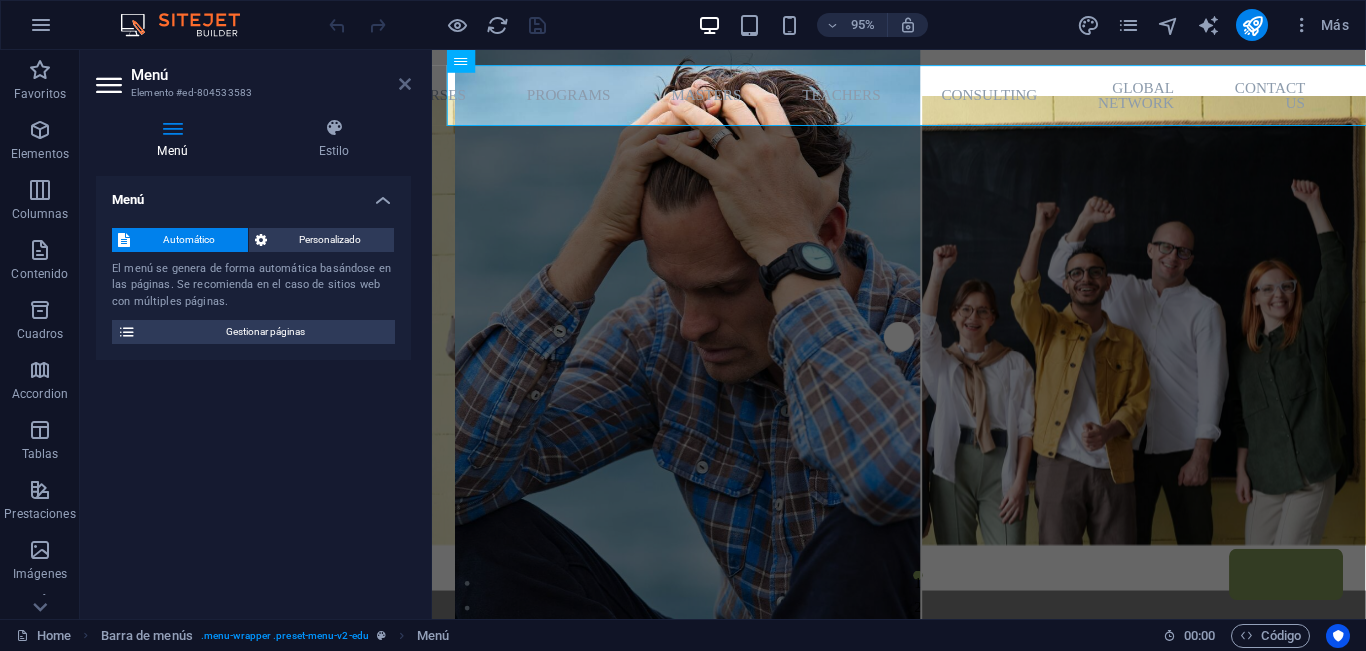 click at bounding box center [405, 84] 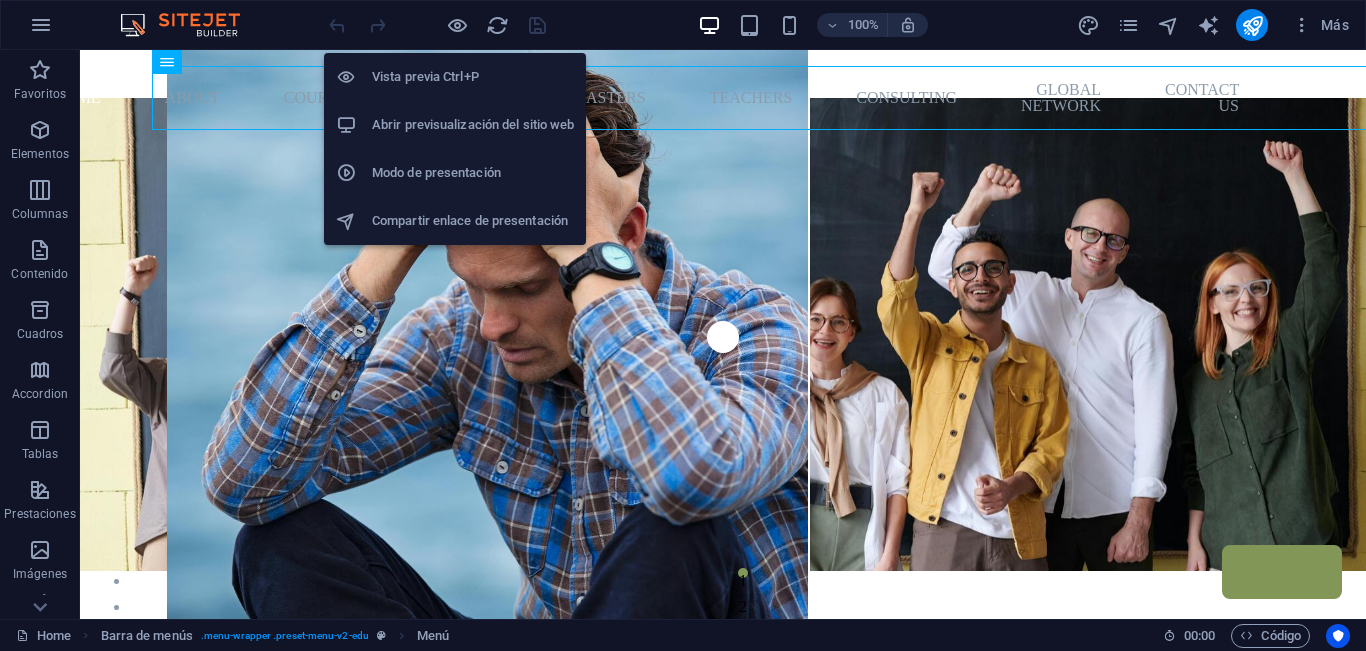 click on "Vista previa Ctrl+P" at bounding box center (473, 77) 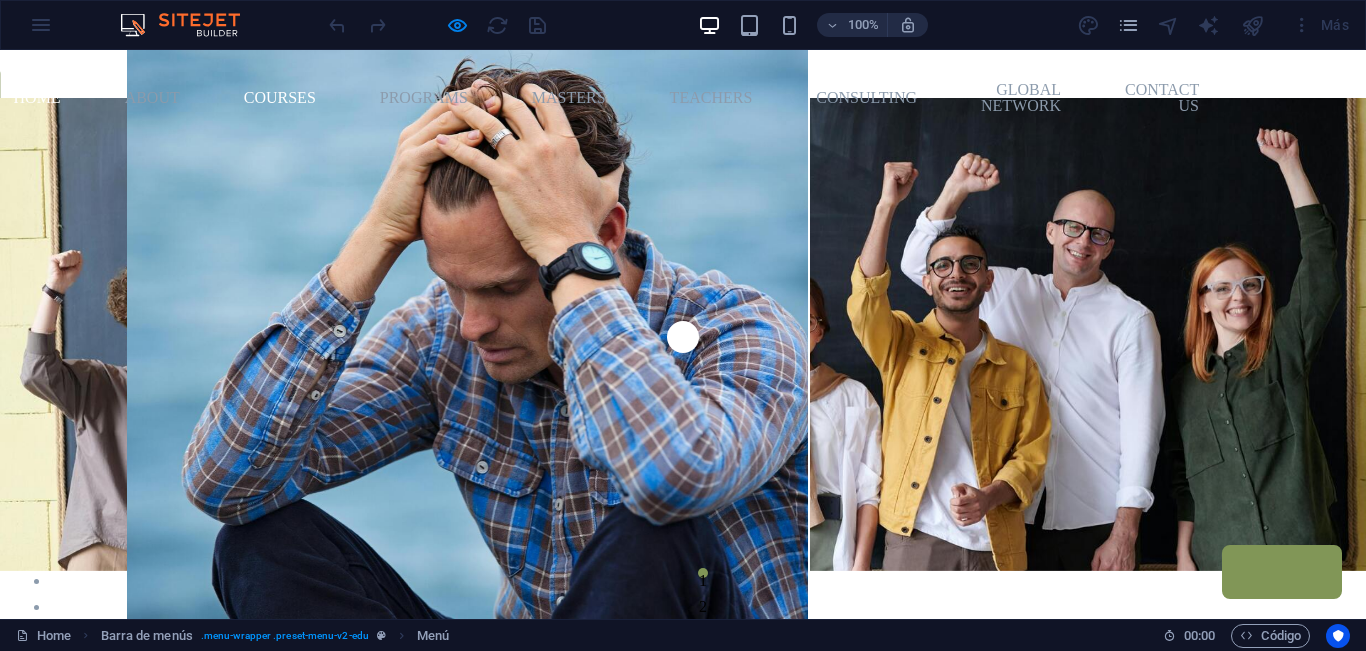 click on "Courses" at bounding box center [280, 98] 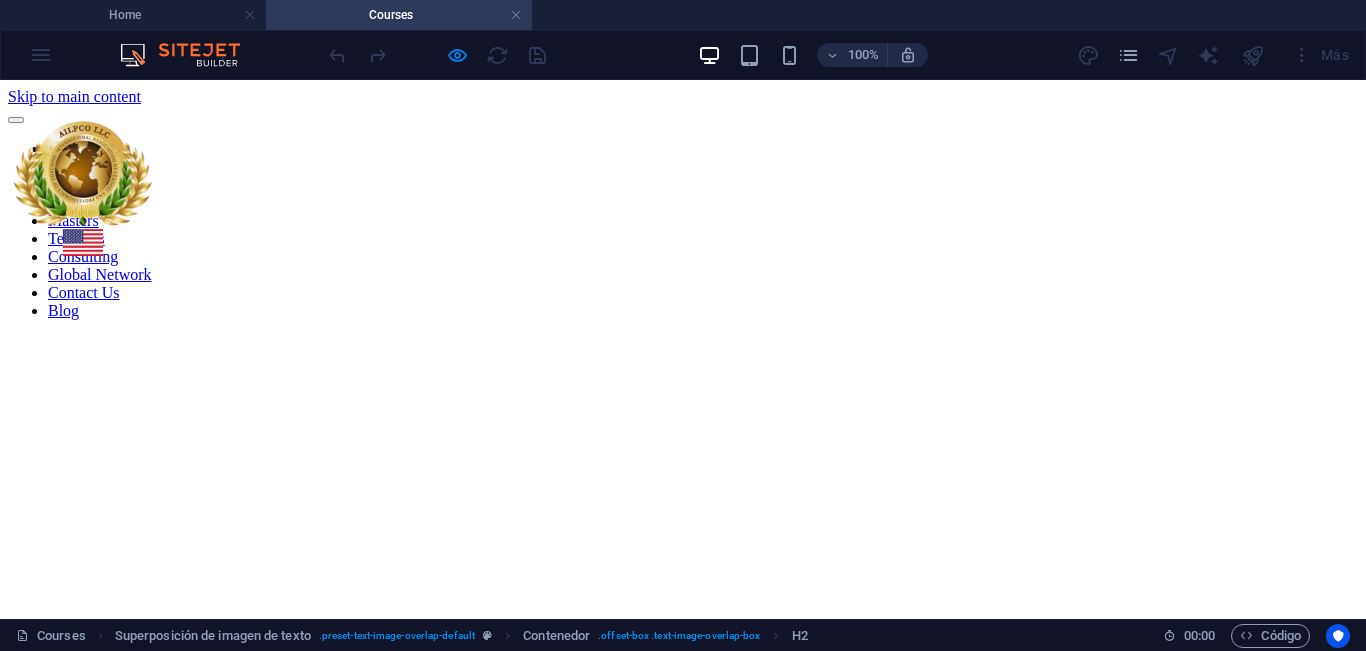 scroll, scrollTop: 0, scrollLeft: 0, axis: both 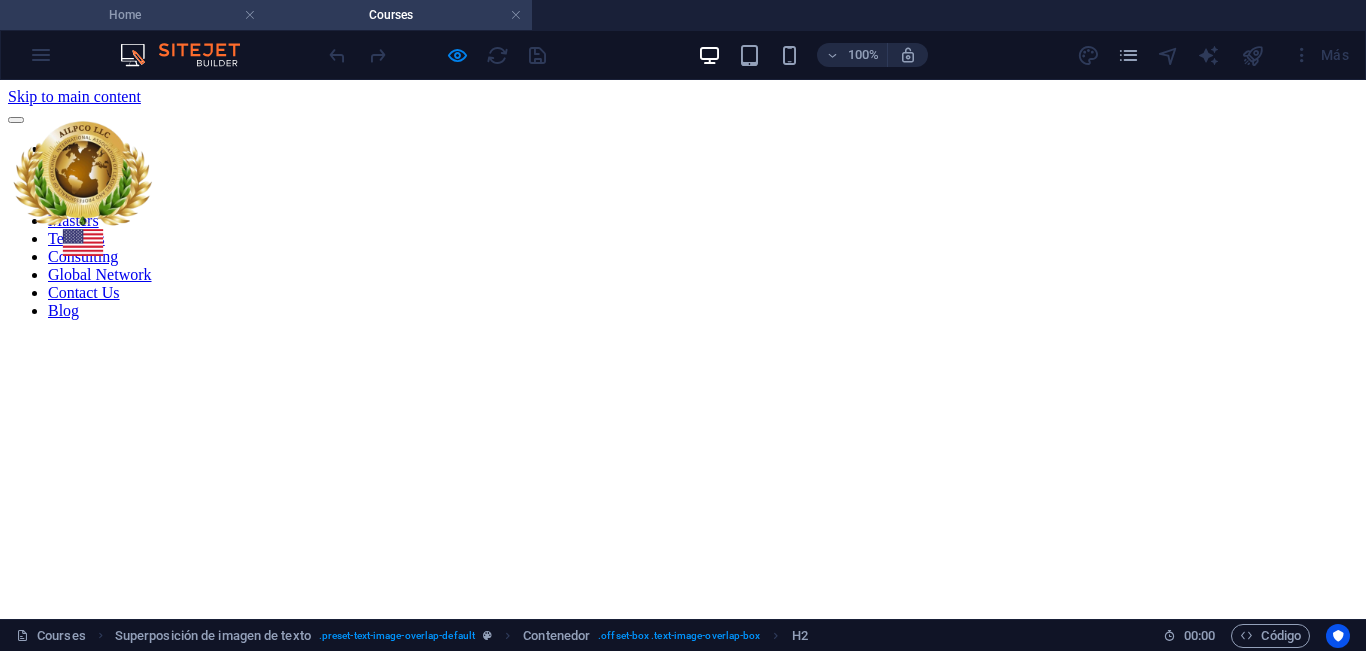 click on "Home" at bounding box center (133, 15) 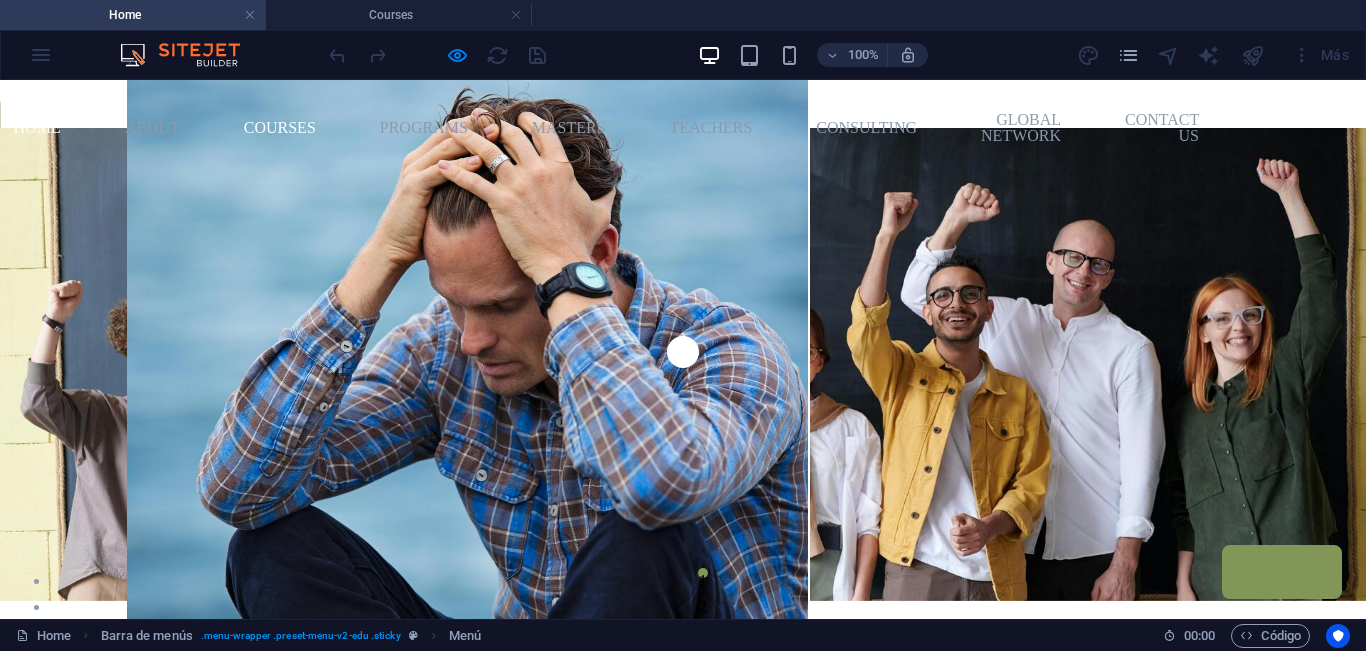 click on "Courses" at bounding box center [280, 128] 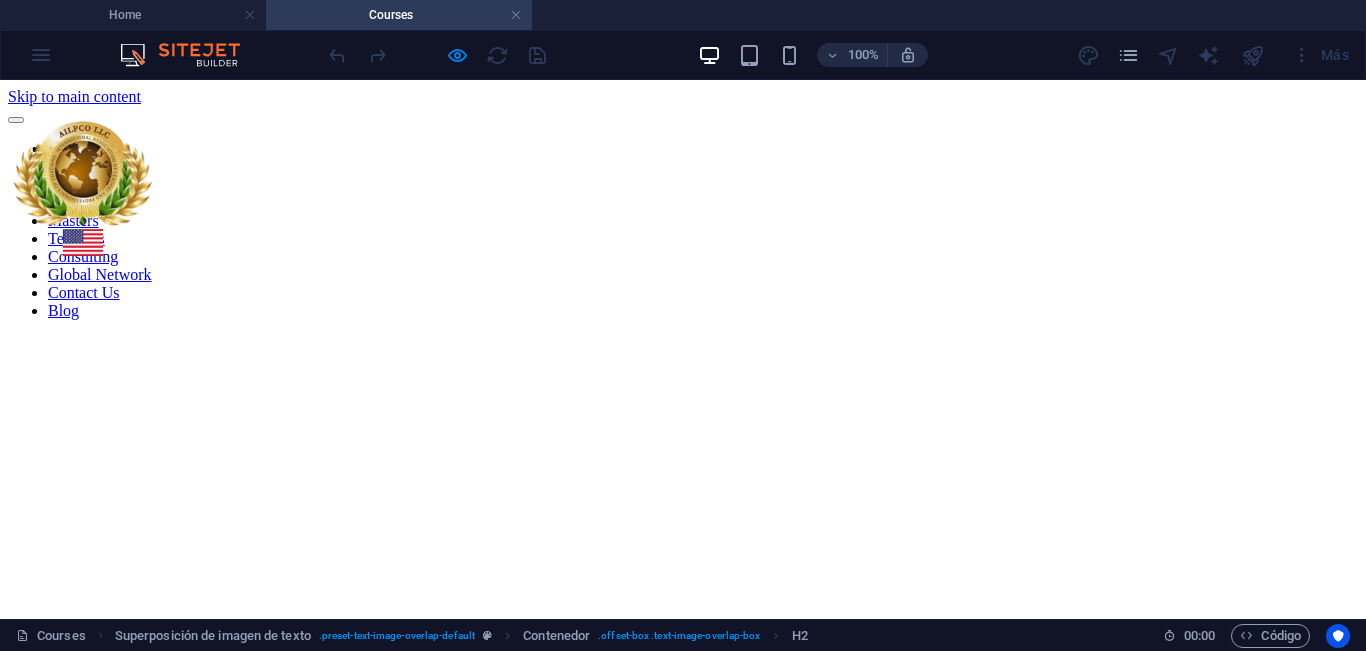 click on "100% Más" at bounding box center [683, 55] 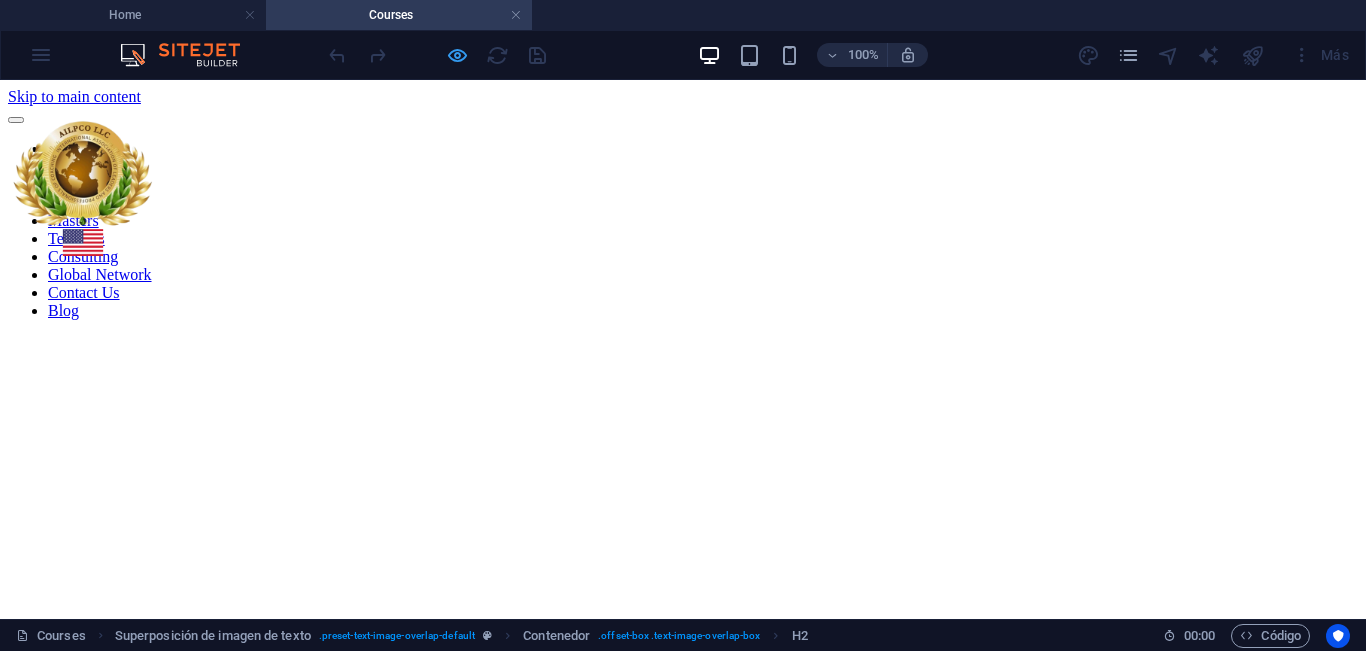 drag, startPoint x: 1161, startPoint y: 56, endPoint x: 468, endPoint y: 60, distance: 693.01154 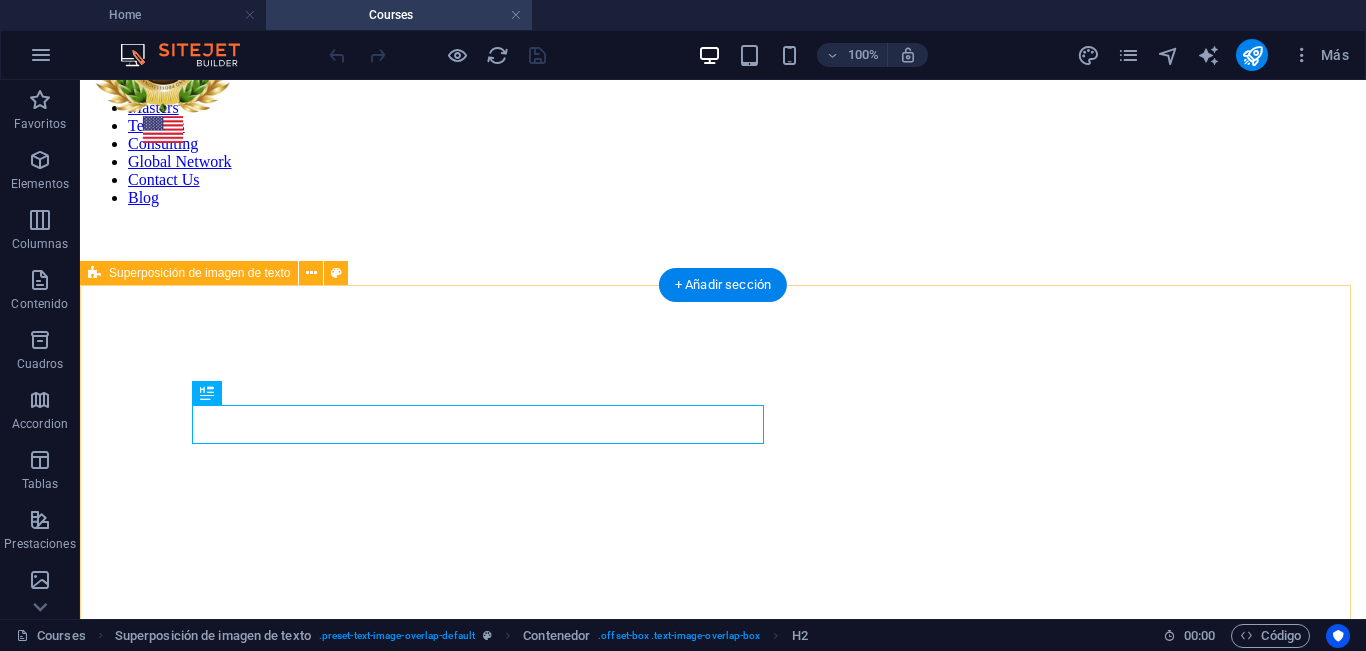 scroll, scrollTop: 0, scrollLeft: 0, axis: both 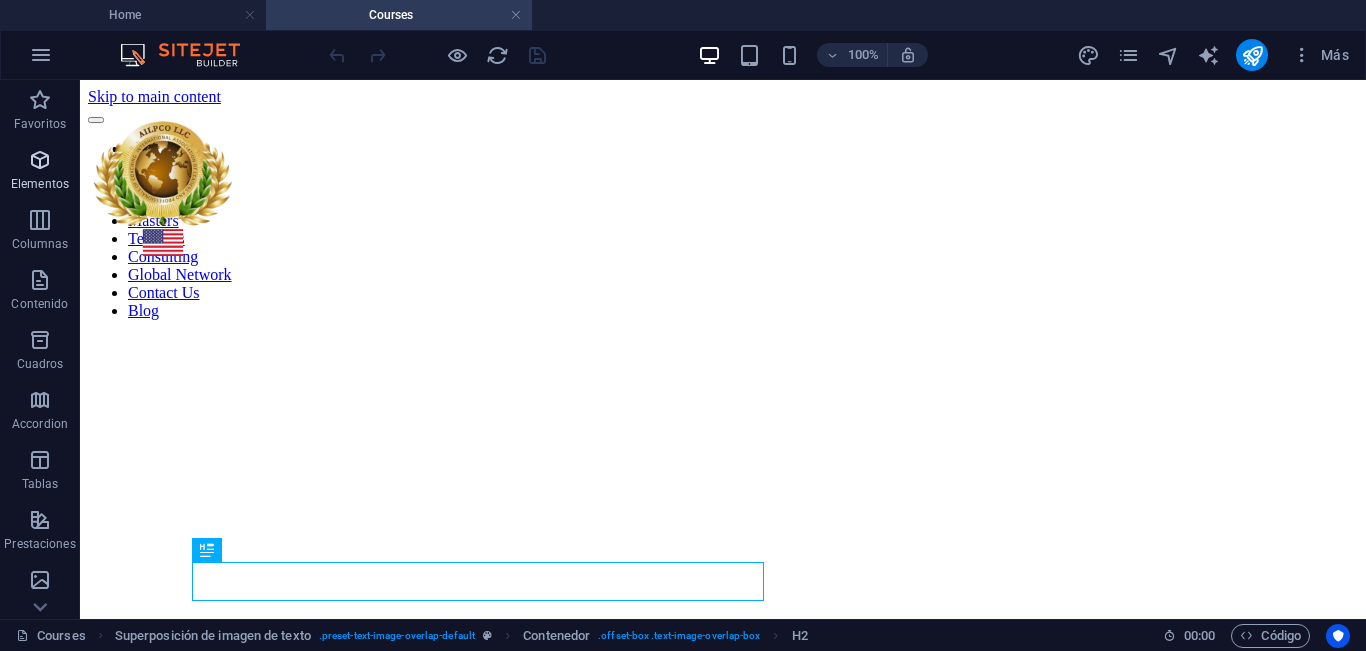 click at bounding box center (40, 160) 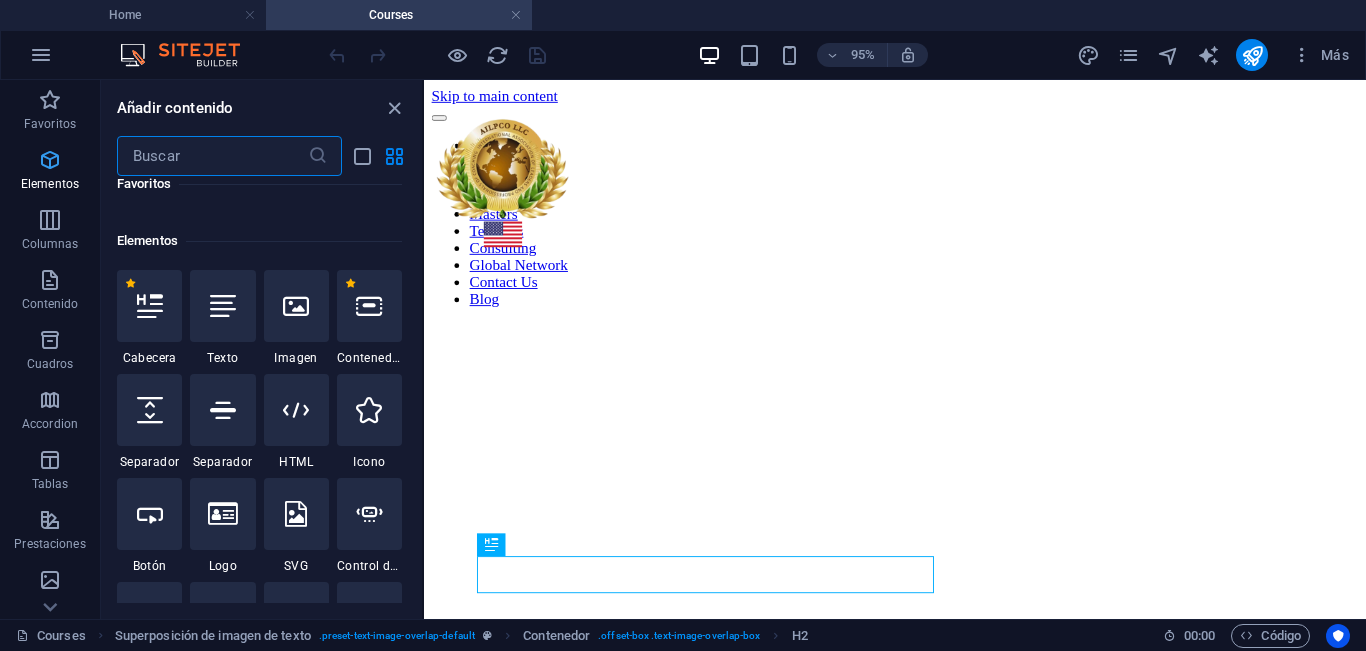 scroll, scrollTop: 377, scrollLeft: 0, axis: vertical 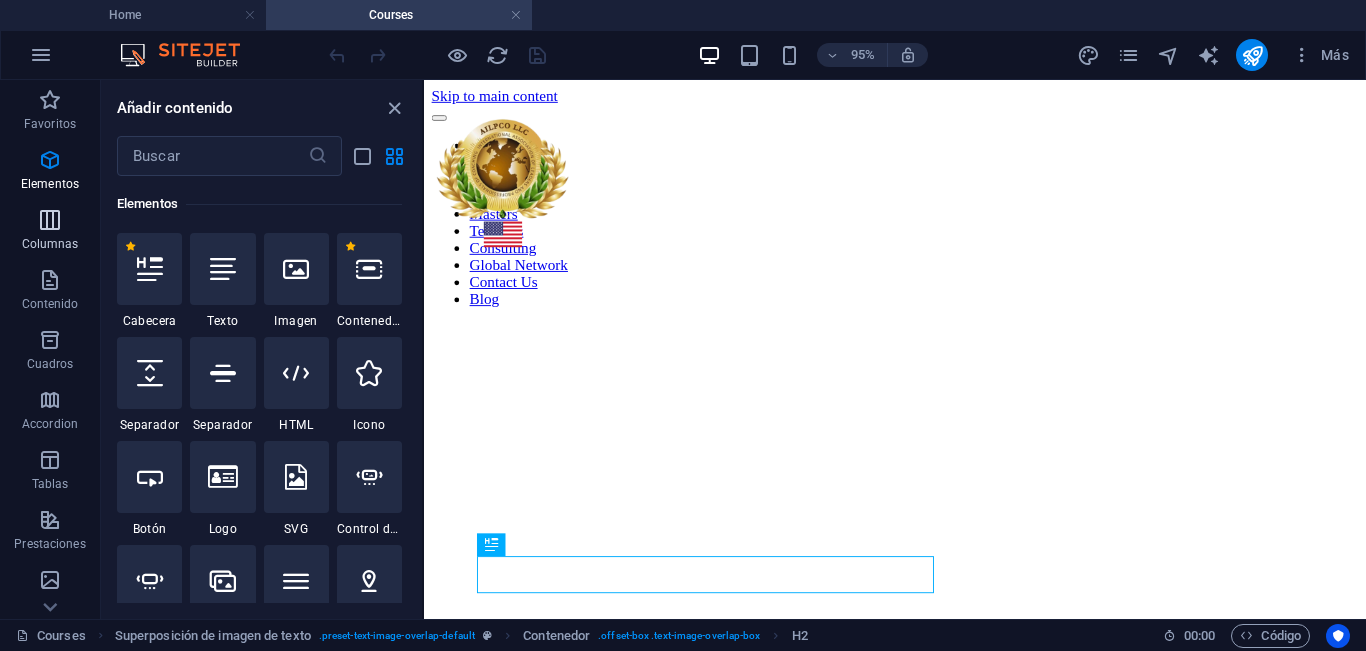 click at bounding box center [50, 220] 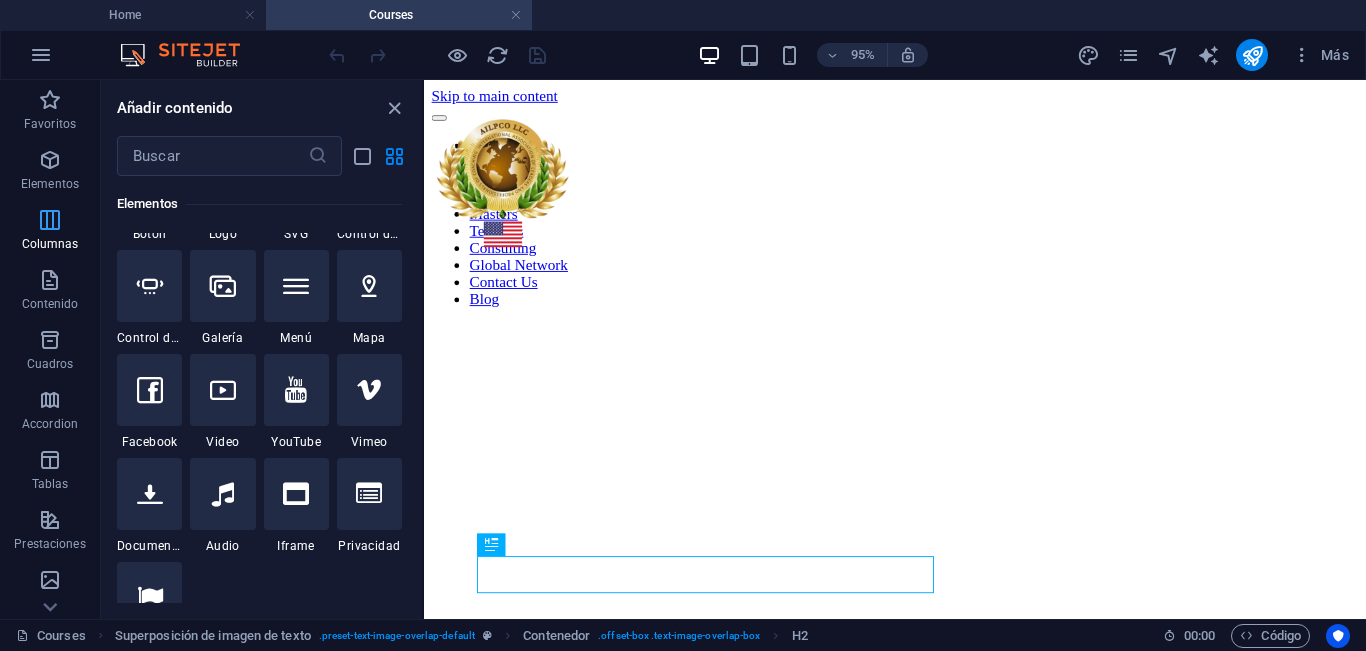 scroll, scrollTop: 1154, scrollLeft: 0, axis: vertical 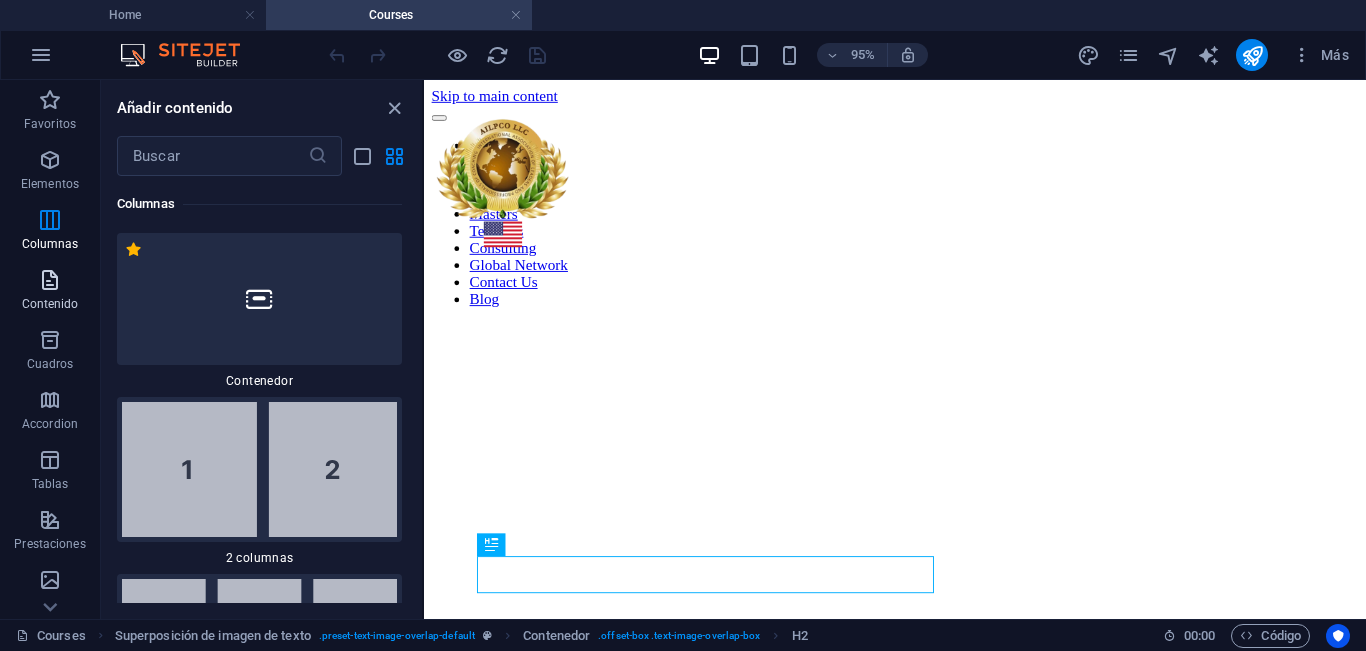 click at bounding box center (50, 280) 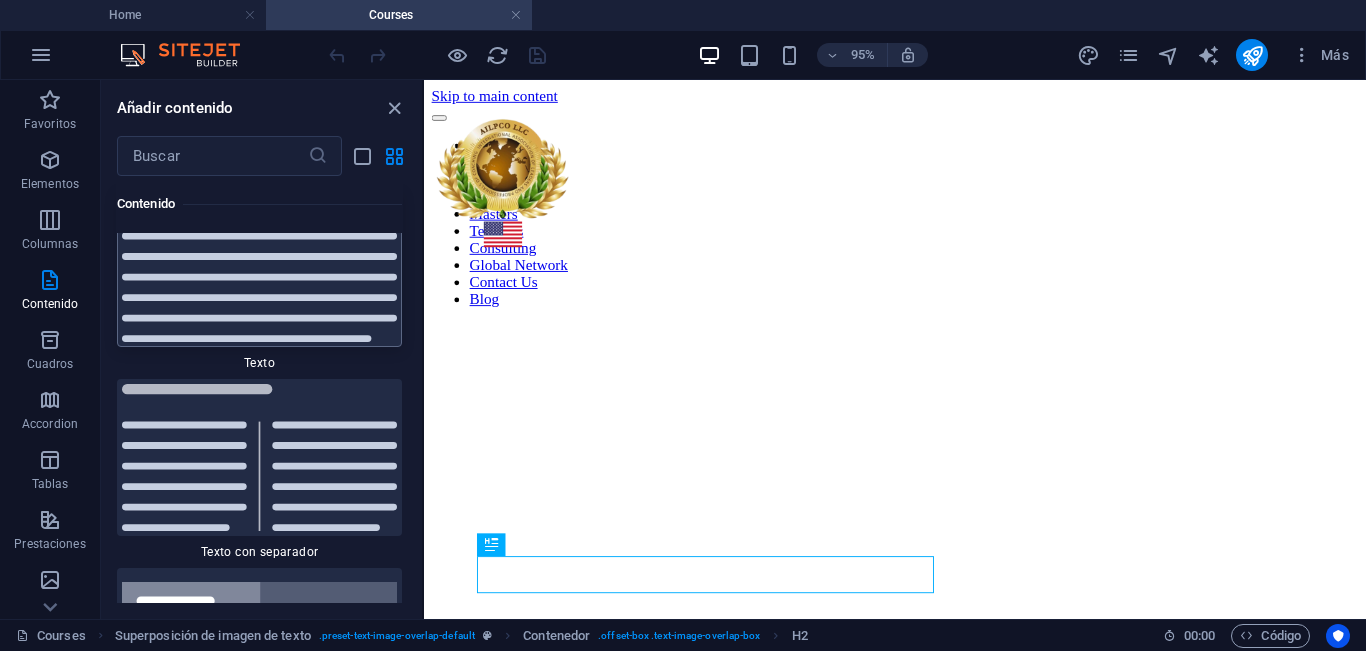 scroll, scrollTop: 7008, scrollLeft: 0, axis: vertical 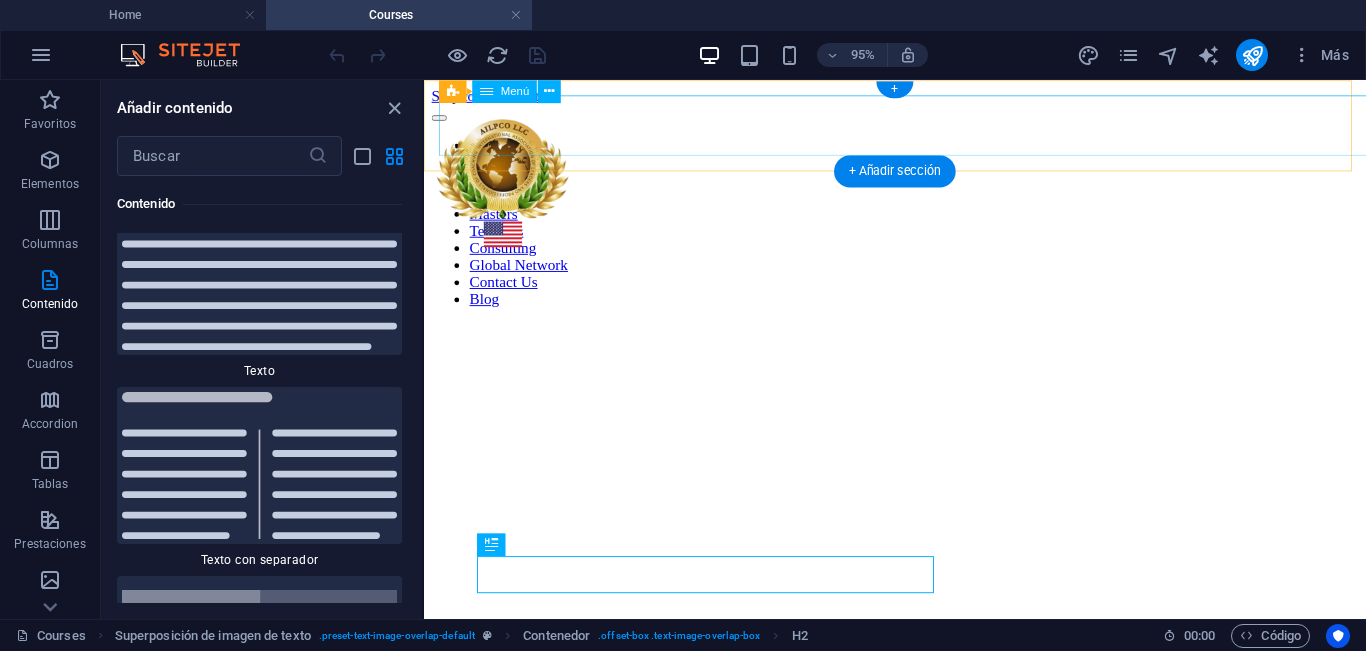 click on "Home About Courses Programs Masters Teachers Consulting Global Network Contact Us Blog" at bounding box center [920, 230] 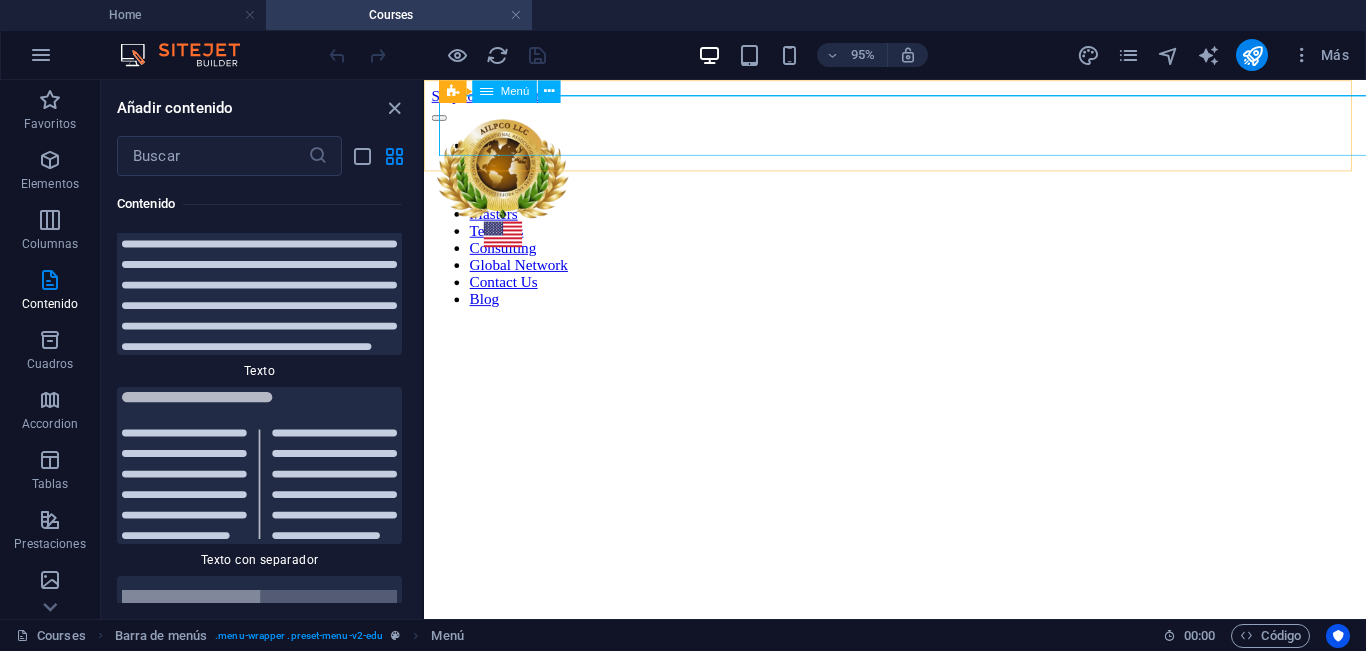 click on "Menú" at bounding box center [504, 91] 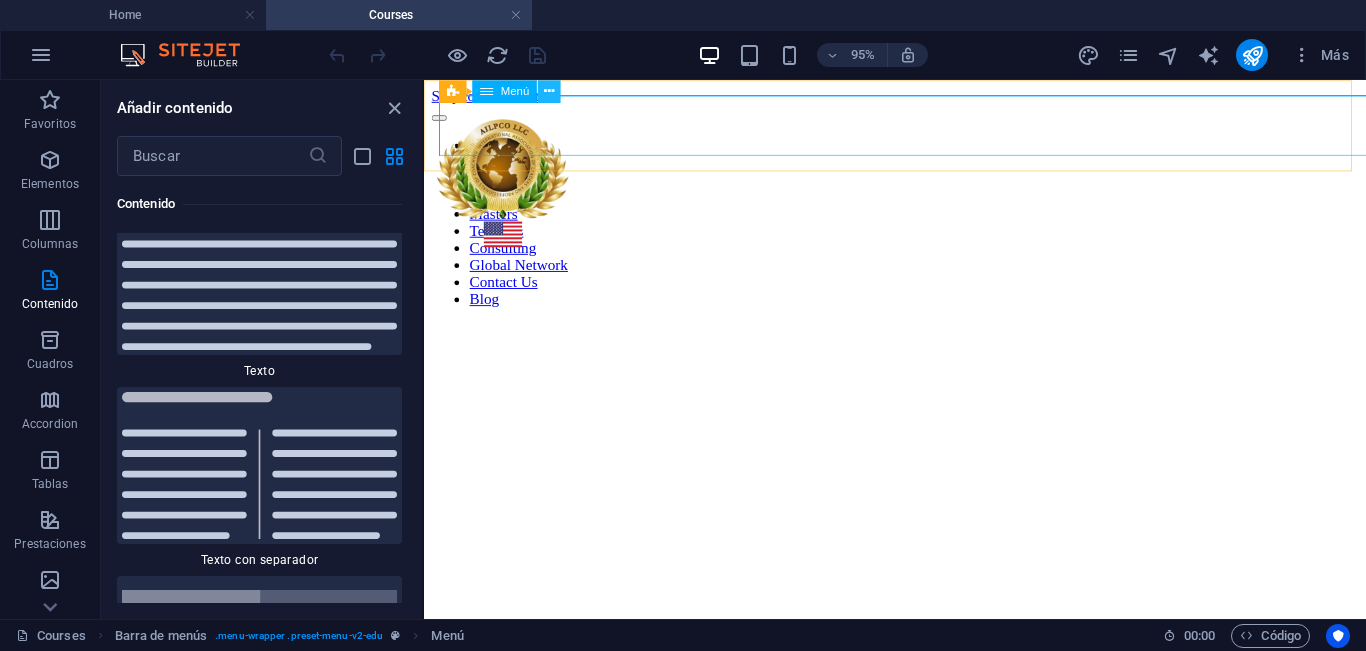 click at bounding box center (549, 91) 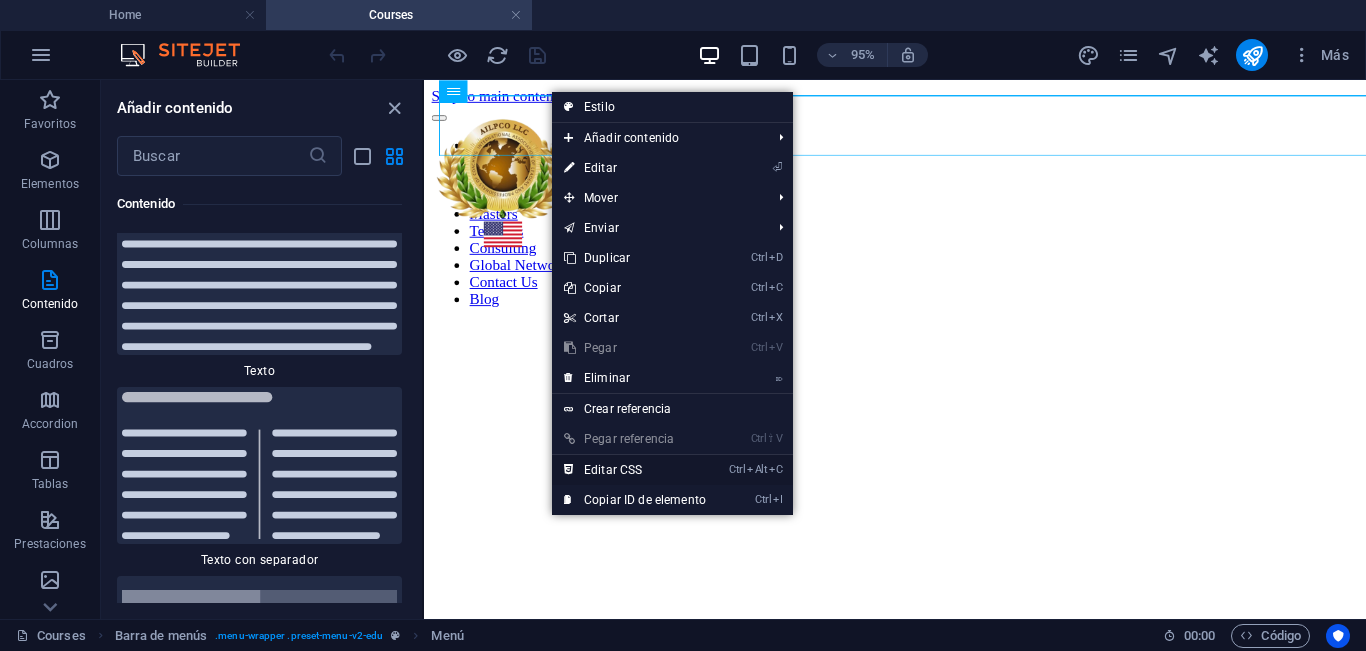 click on "Ctrl Alt C  Editar CSS" at bounding box center [635, 470] 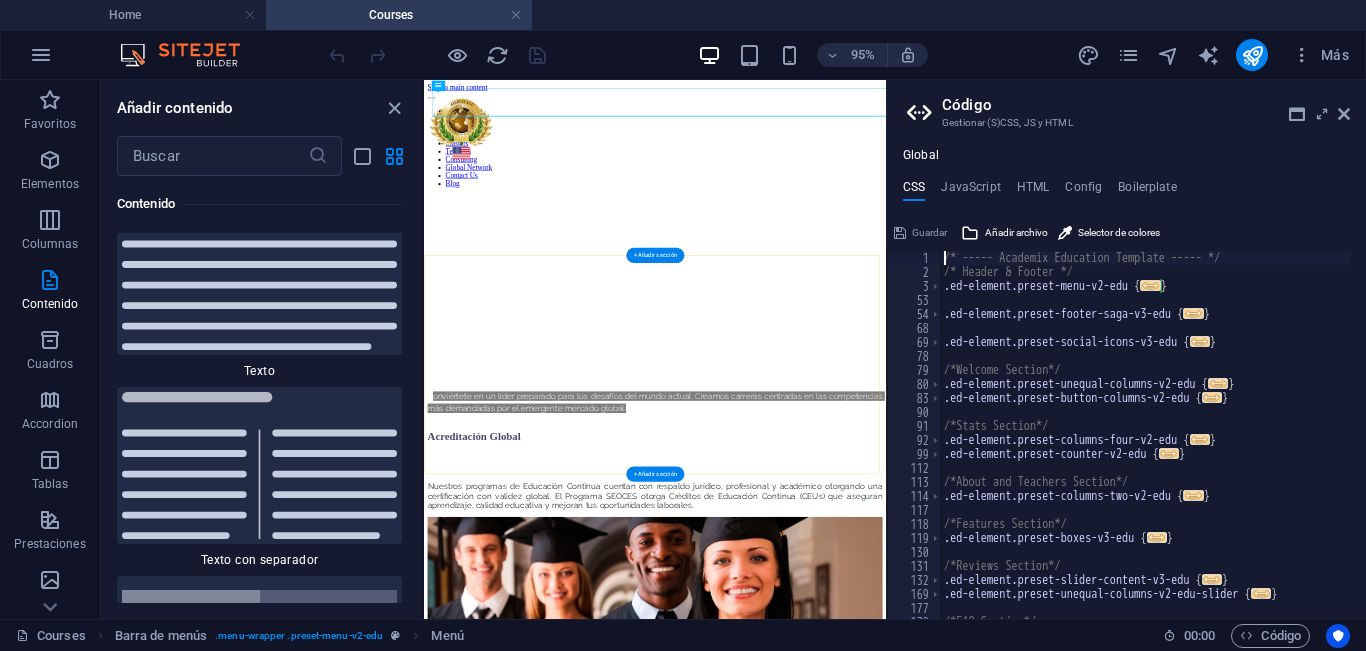 type on "font-weight: 400 !important;" 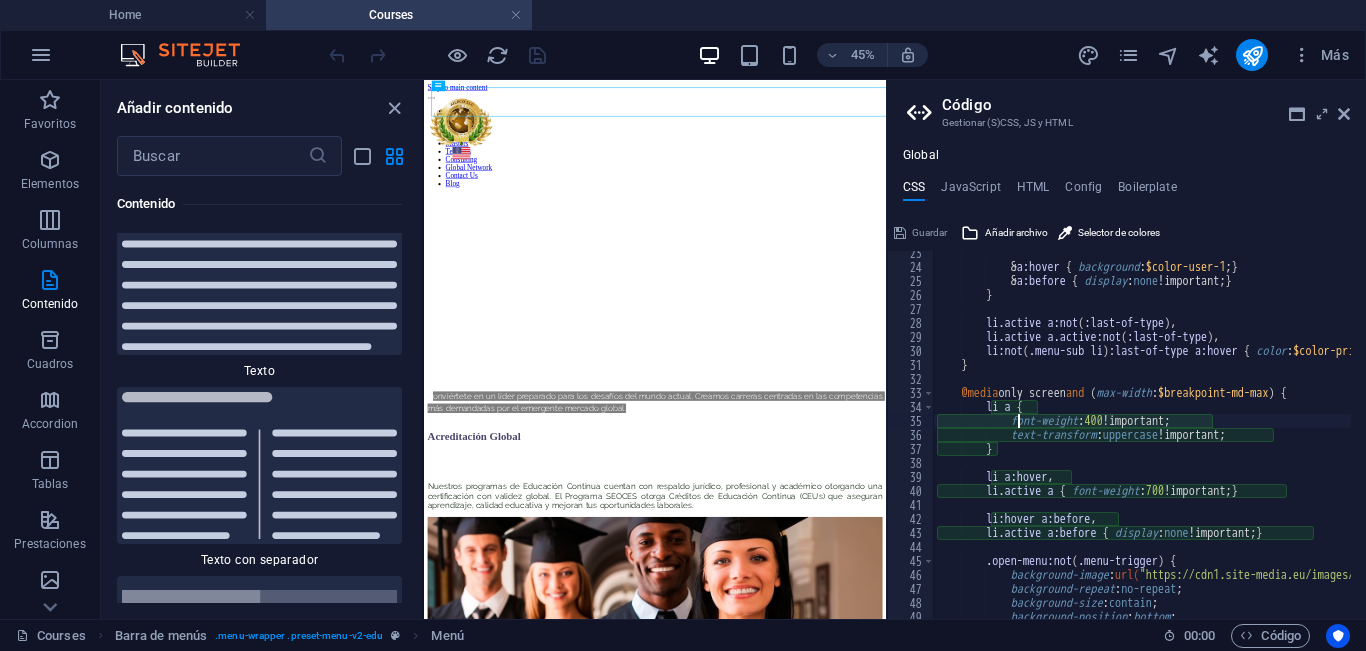 scroll, scrollTop: 314, scrollLeft: 0, axis: vertical 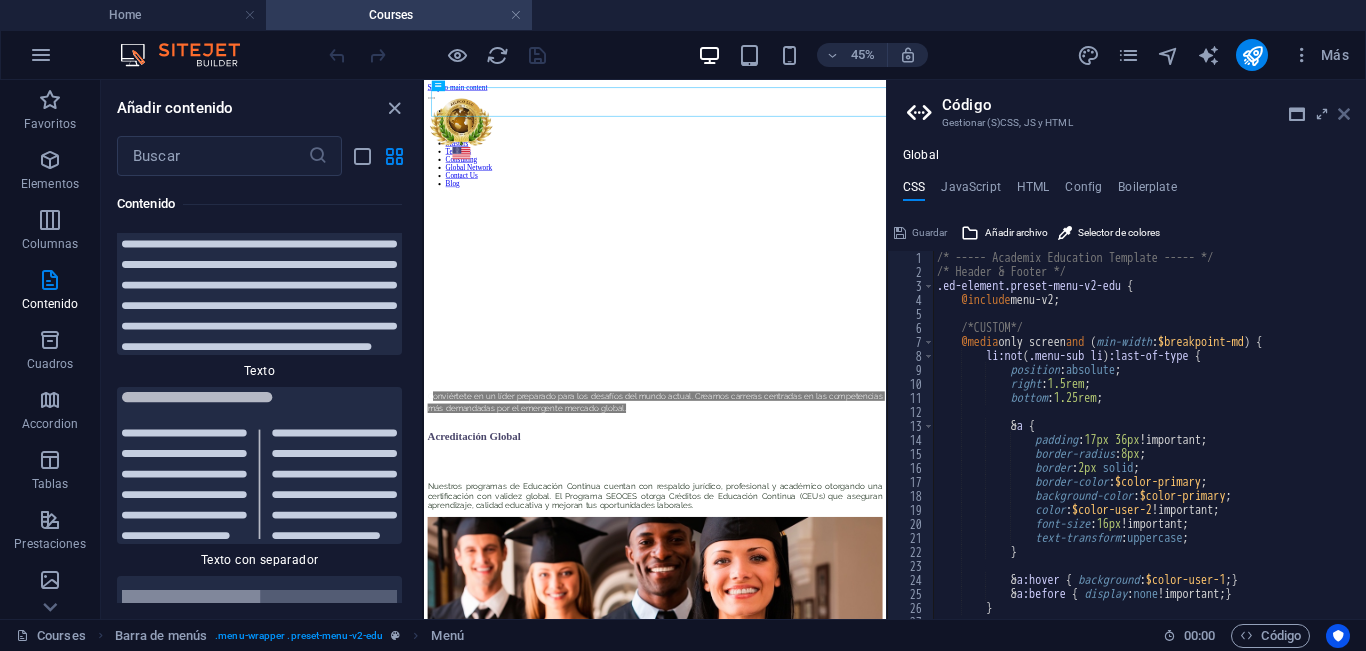 click at bounding box center [1344, 114] 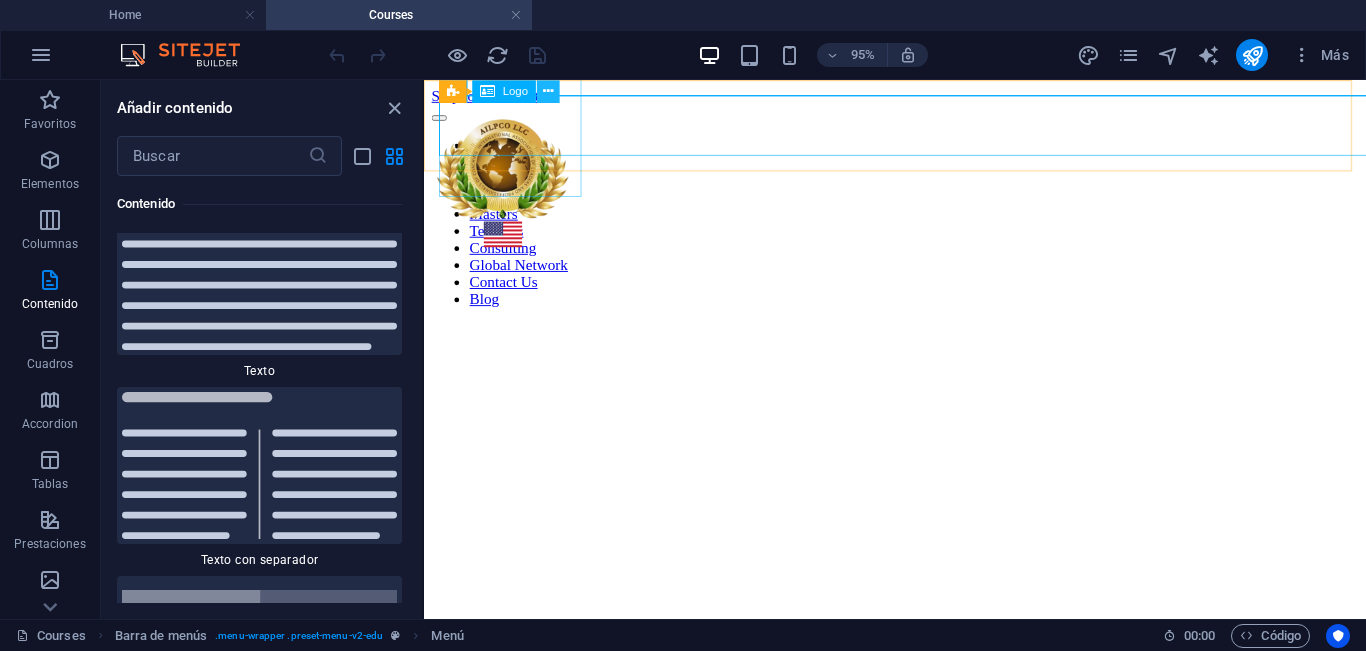 click at bounding box center (548, 91) 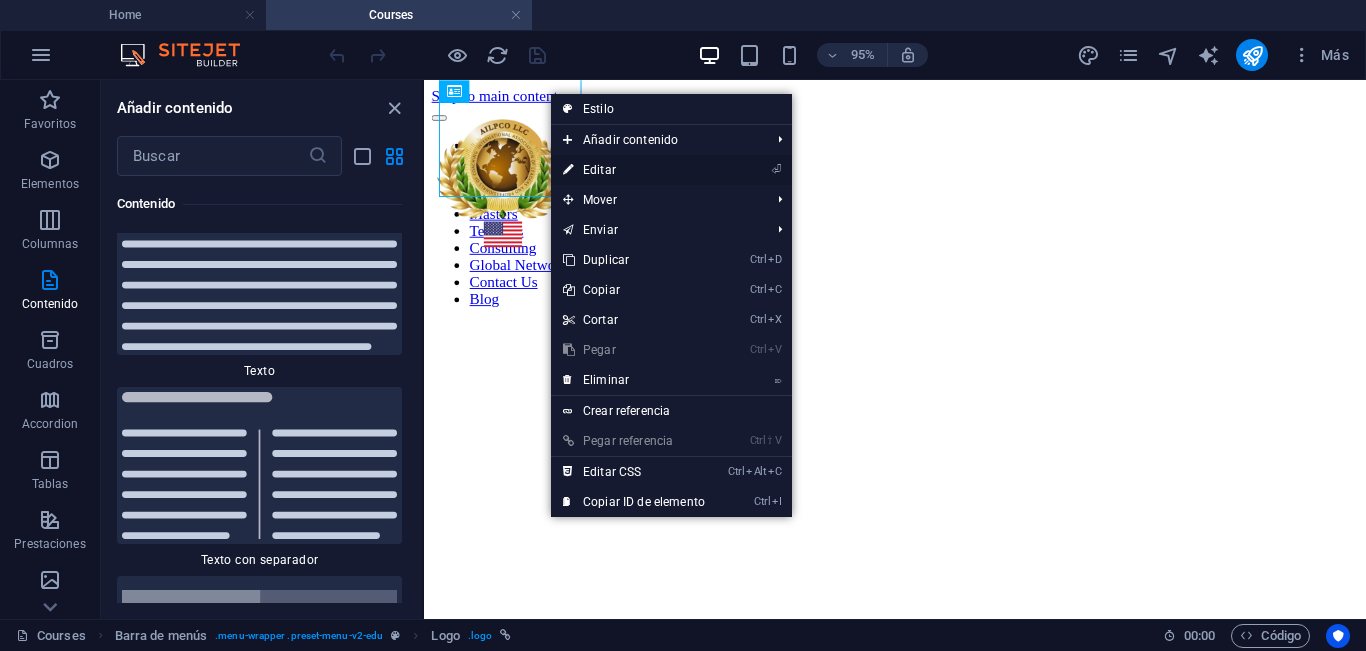 click on "⏎  Editar" at bounding box center (634, 170) 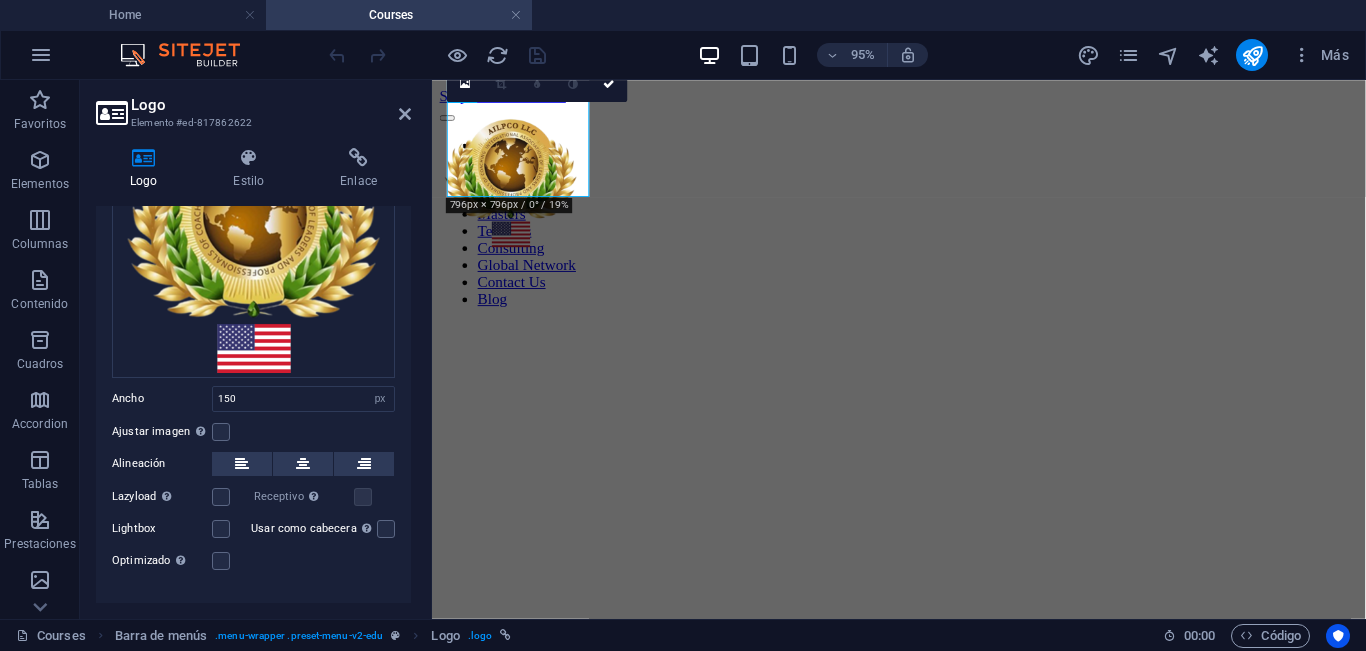 scroll, scrollTop: 226, scrollLeft: 0, axis: vertical 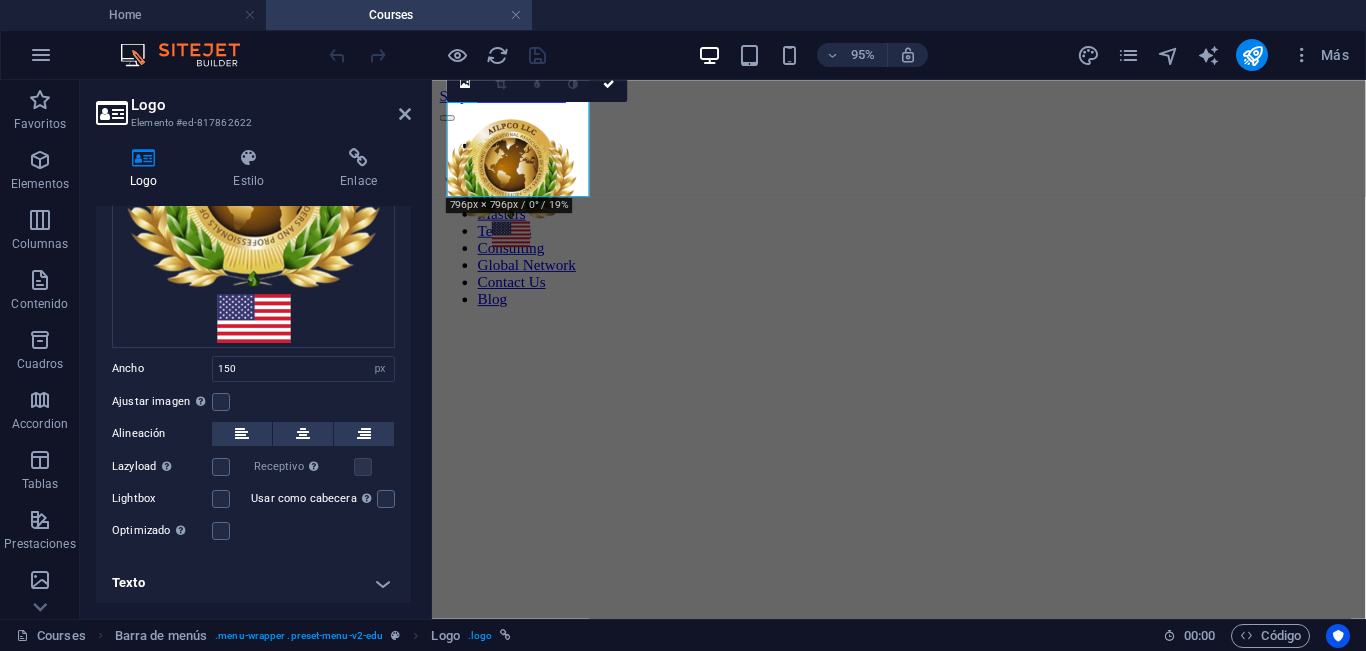 click on "Texto" at bounding box center (253, 583) 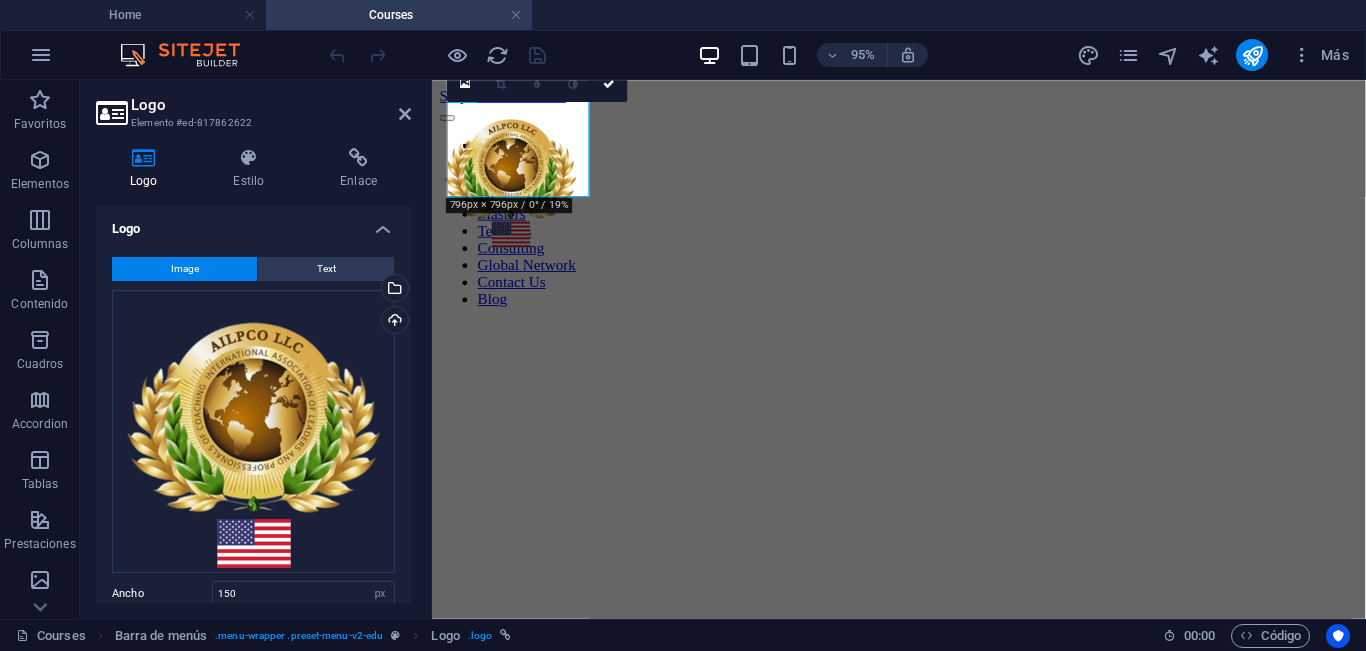 scroll, scrollTop: 0, scrollLeft: 0, axis: both 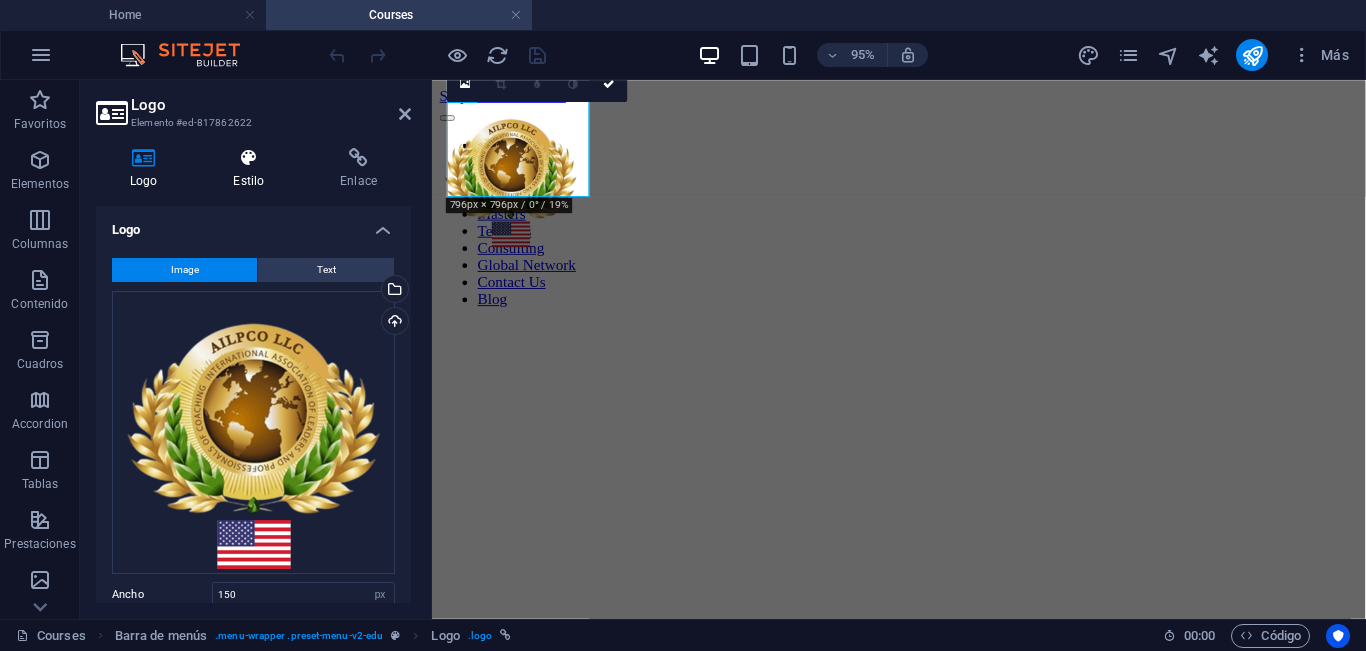 click at bounding box center [248, 158] 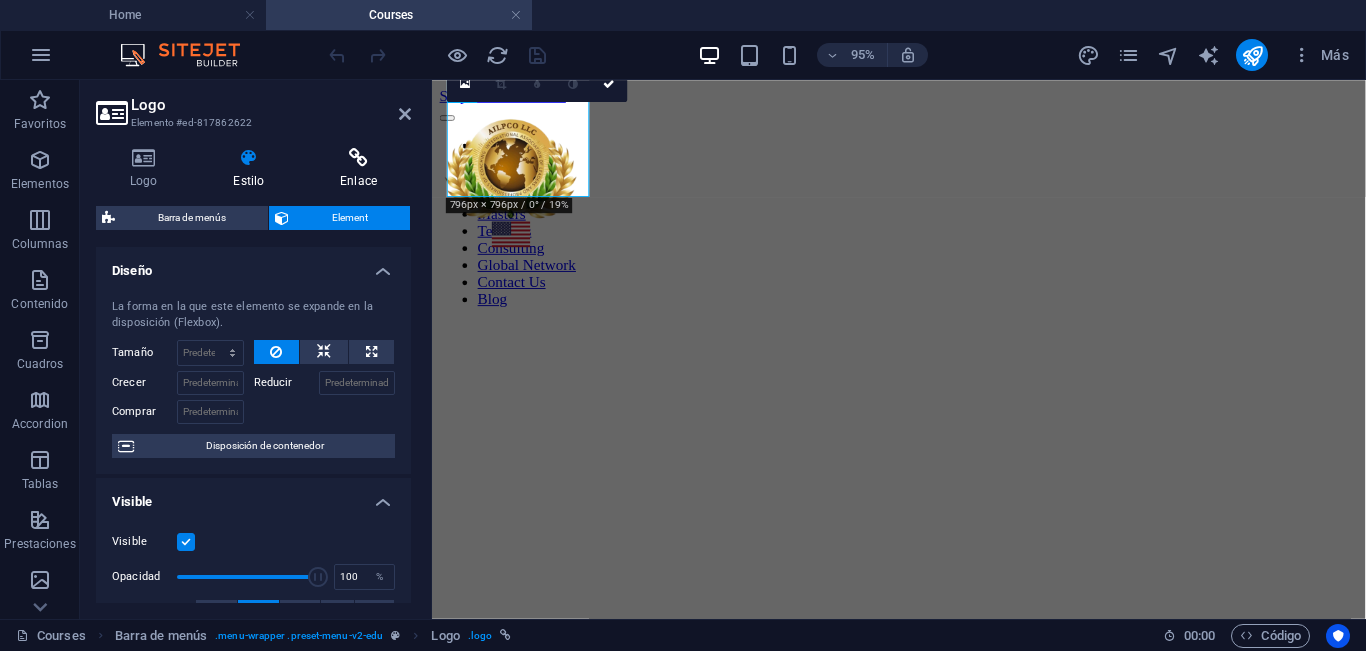 click at bounding box center [358, 158] 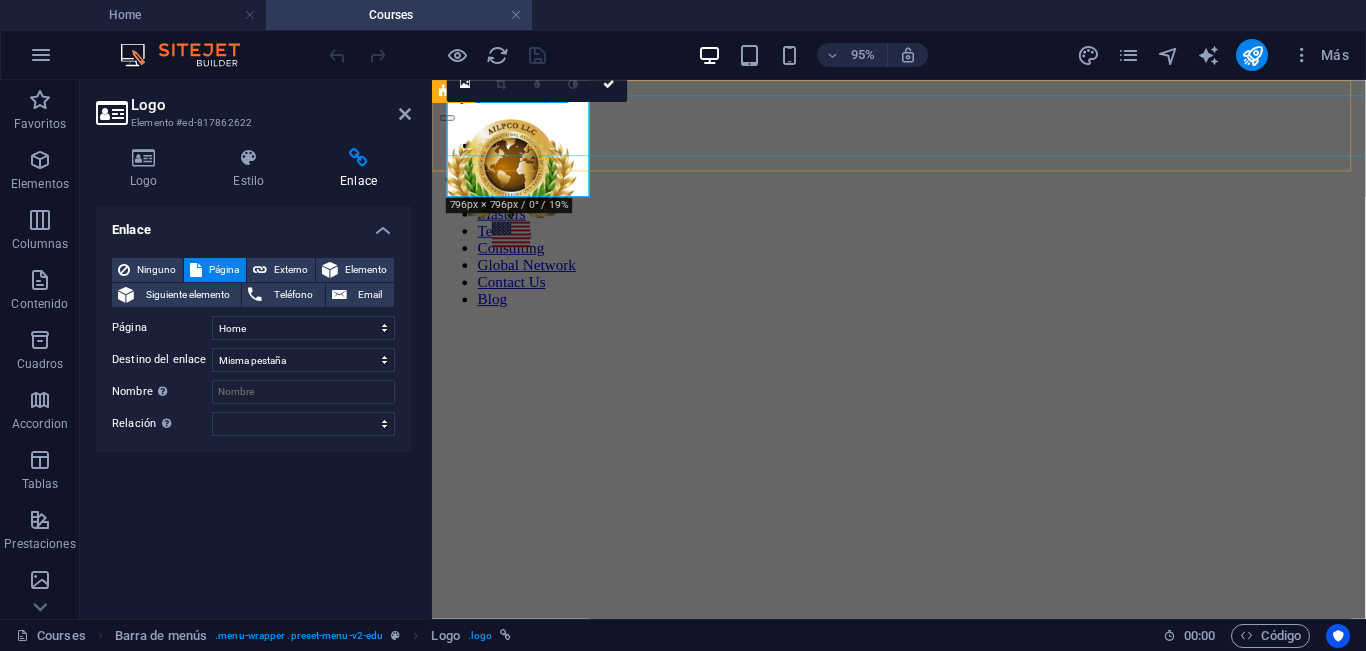 click on "Home About Courses Programs Masters Teachers Consulting Global Network Contact Us Blog" at bounding box center [923, 230] 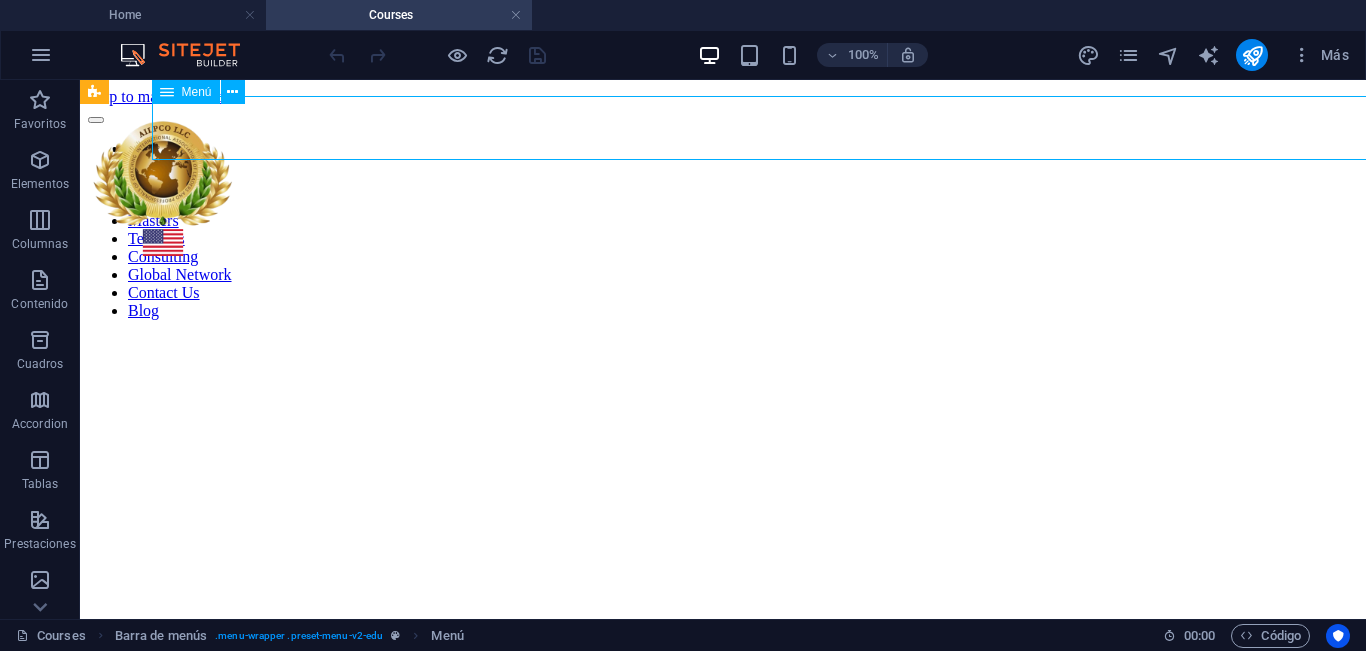 click on "Home About Courses Programs Masters Teachers Consulting Global Network Contact Us Blog" at bounding box center (723, 230) 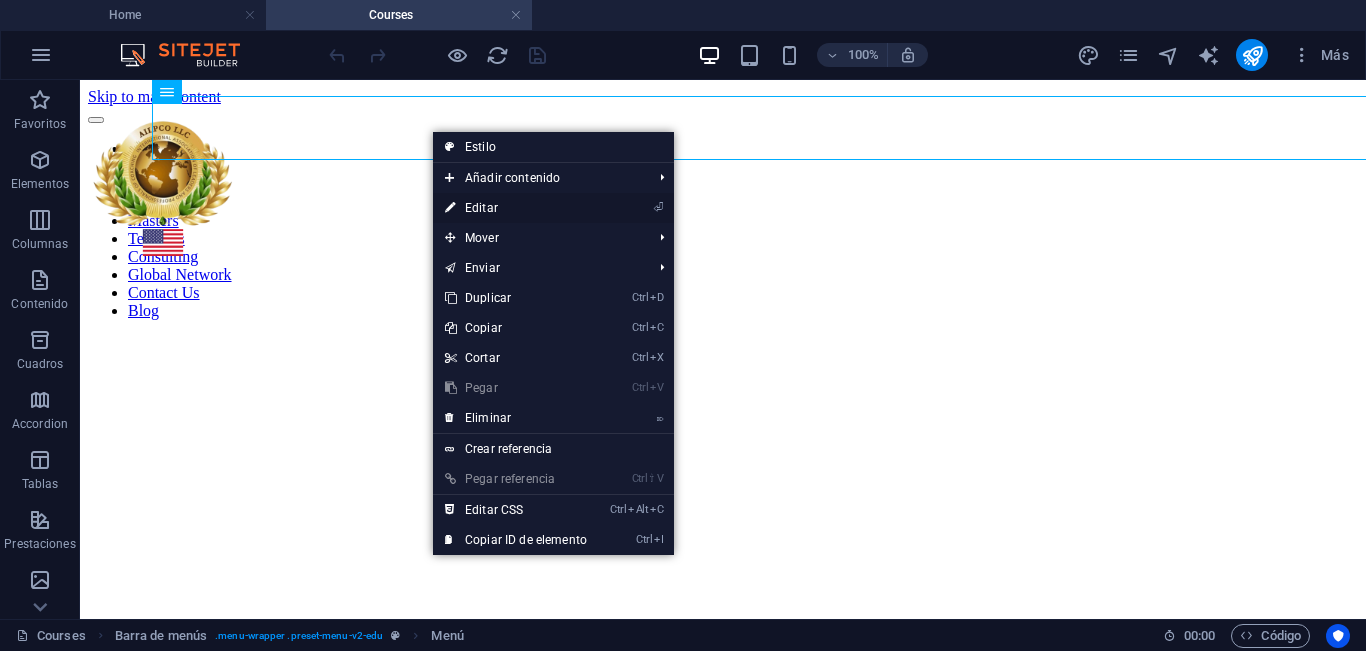click on "⏎  Editar" at bounding box center [516, 208] 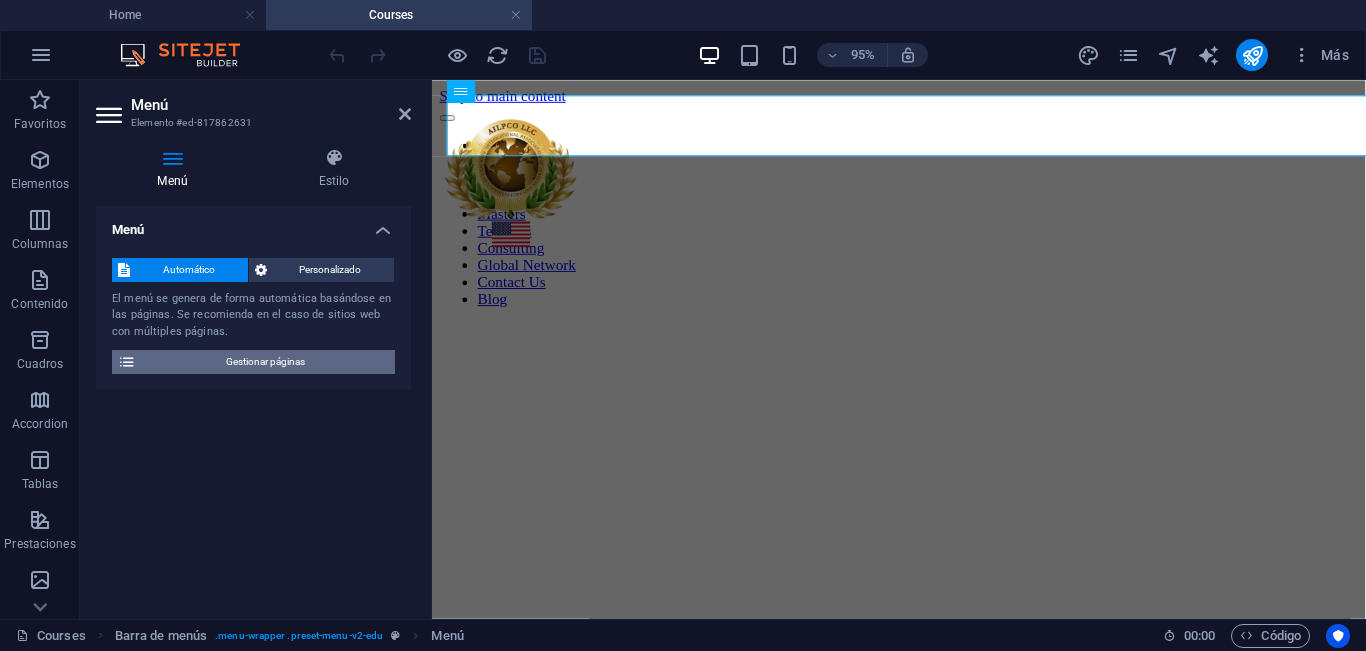 click on "Gestionar páginas" at bounding box center (265, 362) 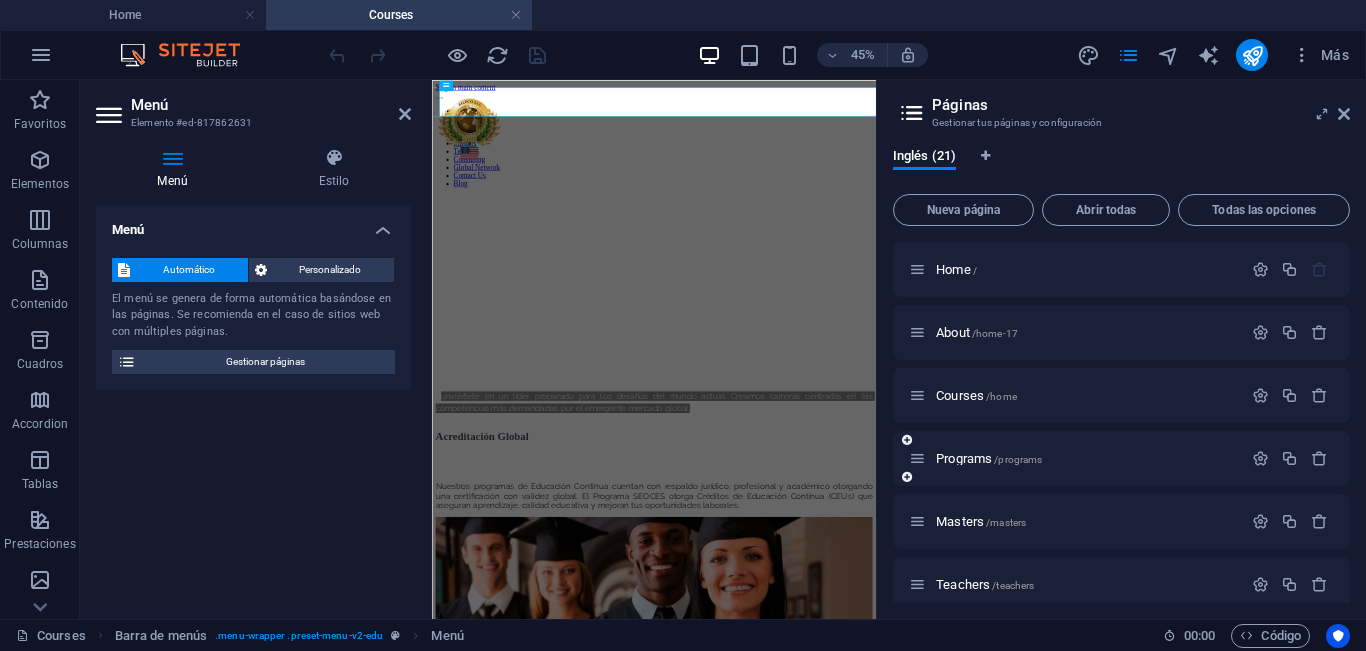 click at bounding box center [917, 458] 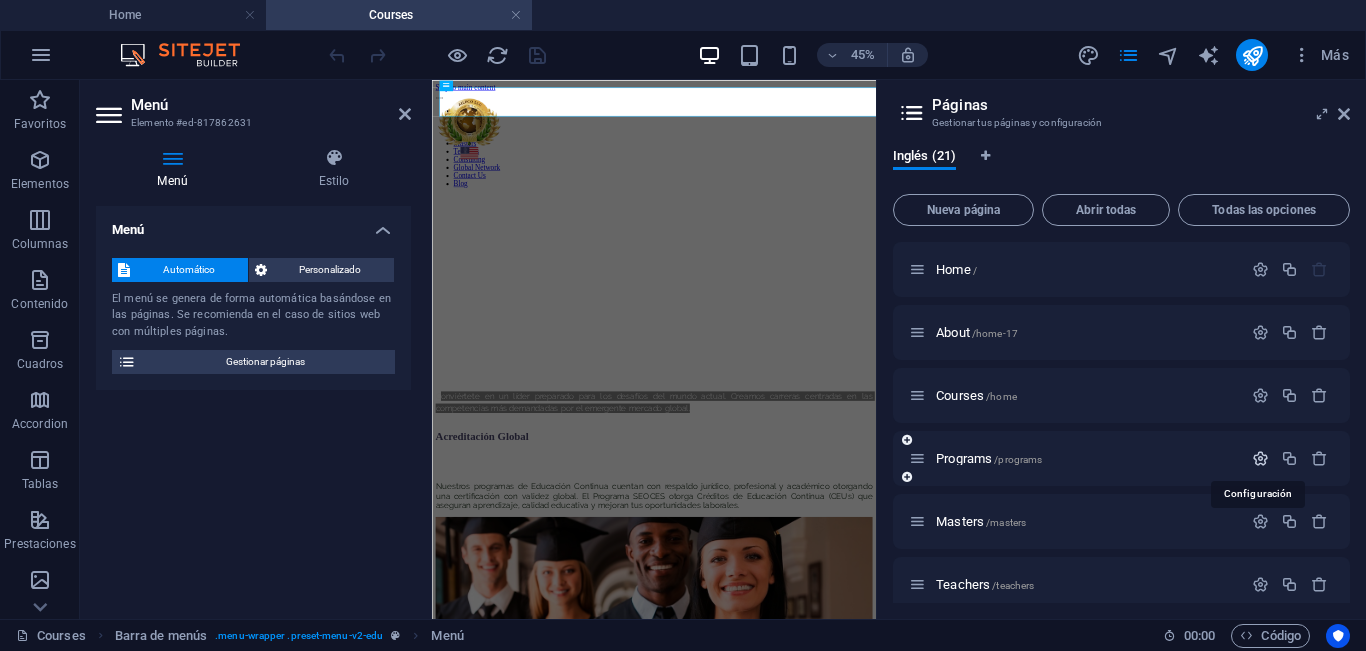 click at bounding box center (1260, 458) 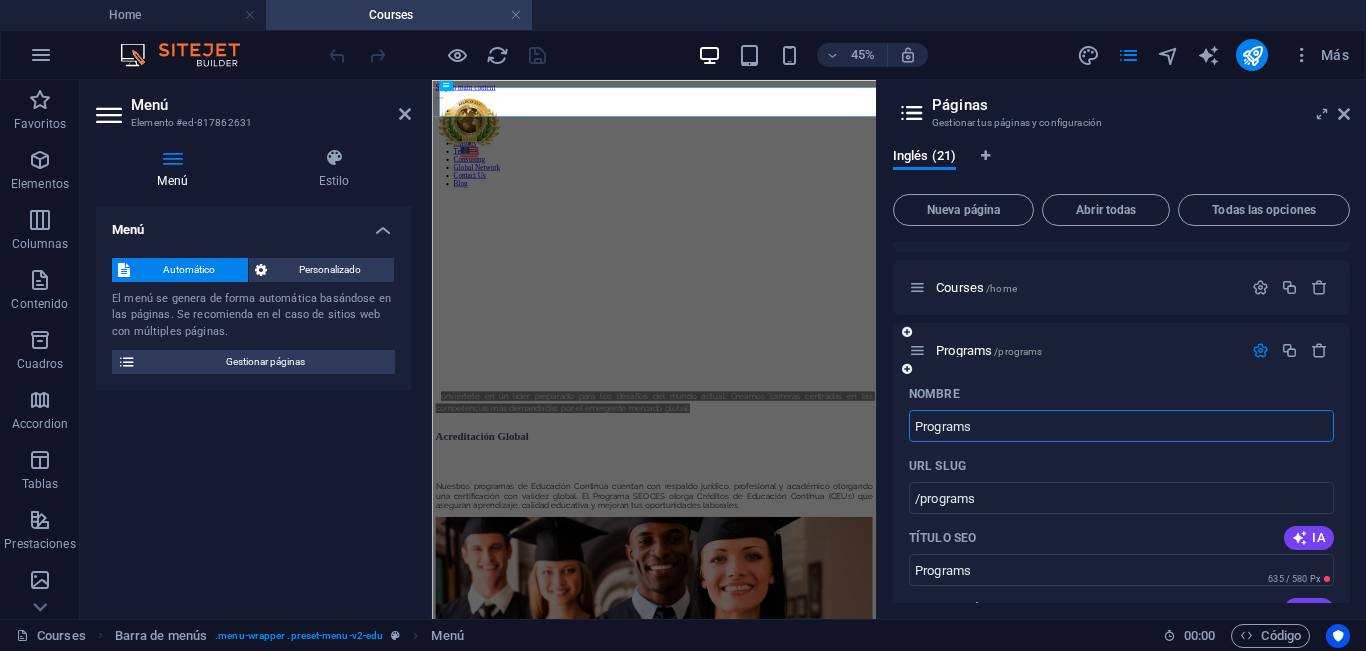 scroll, scrollTop: 100, scrollLeft: 0, axis: vertical 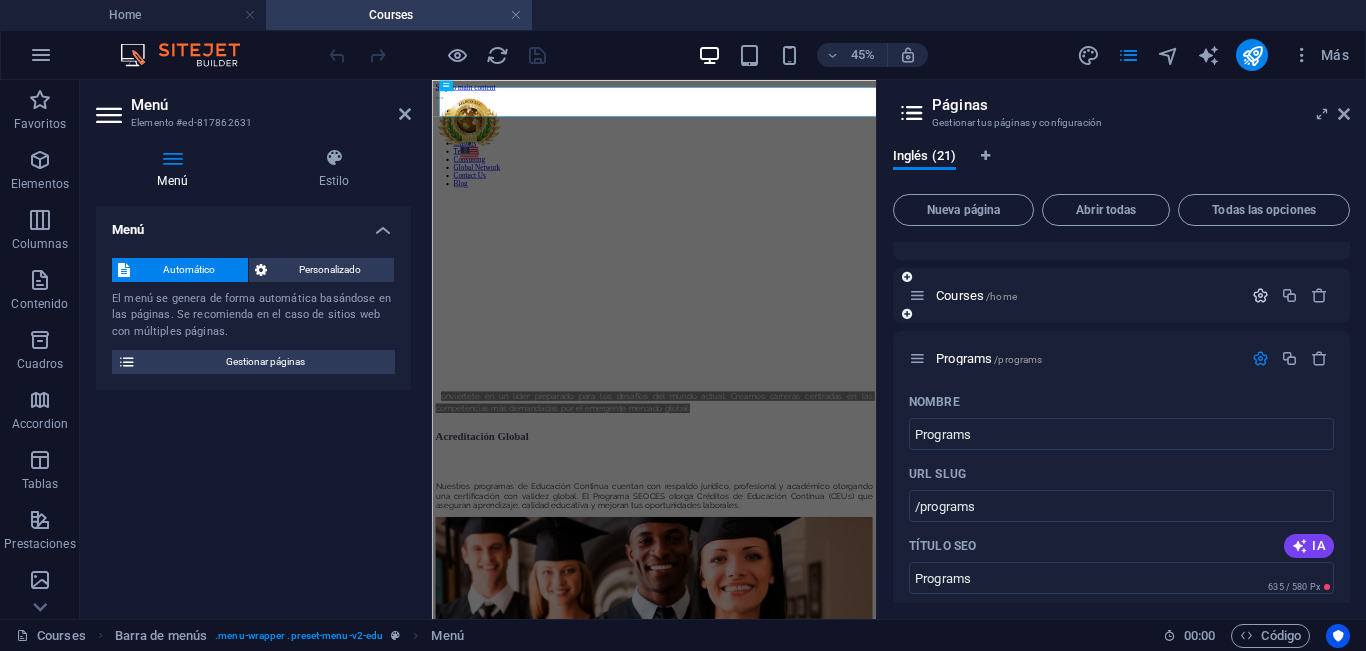 click at bounding box center [1260, 295] 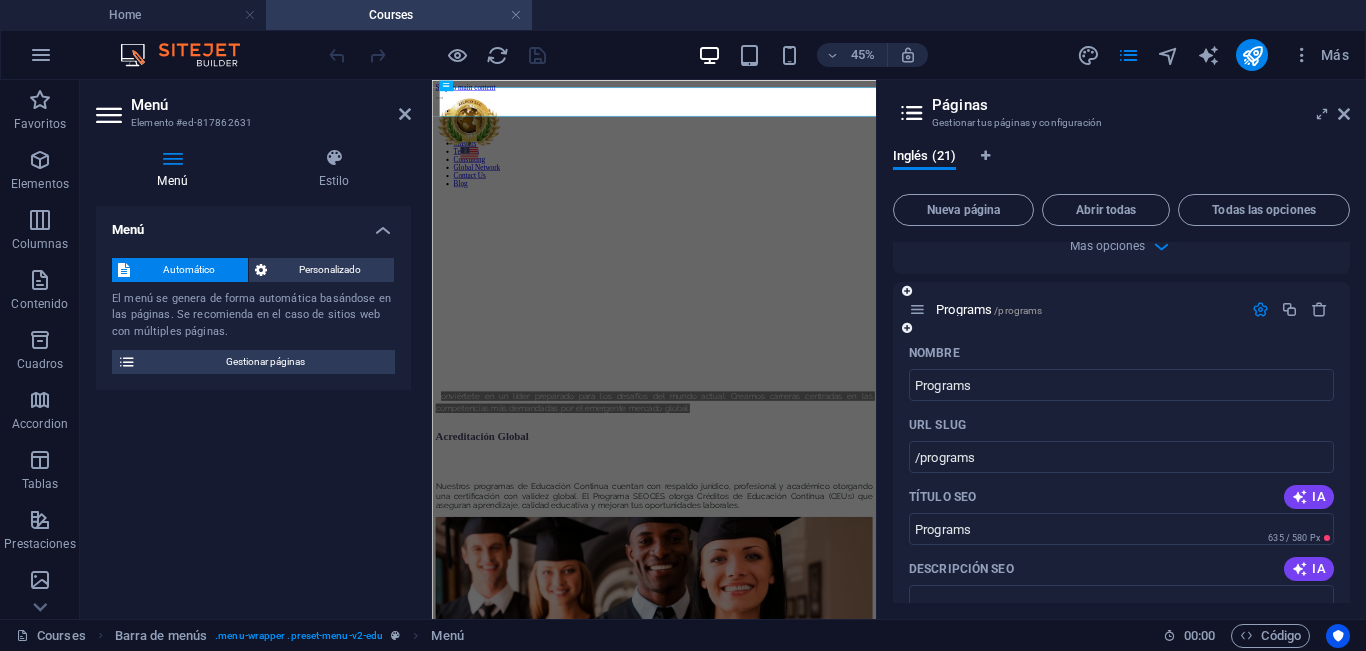 scroll, scrollTop: 1000, scrollLeft: 0, axis: vertical 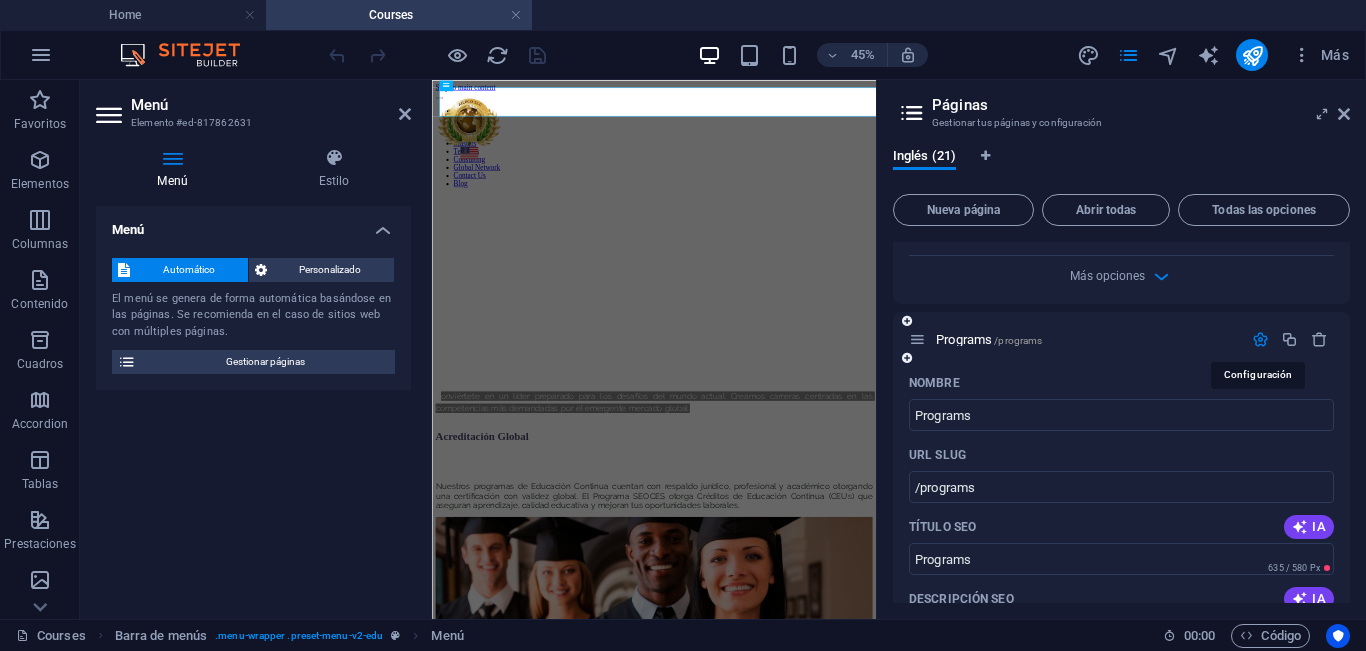 click at bounding box center (1260, 339) 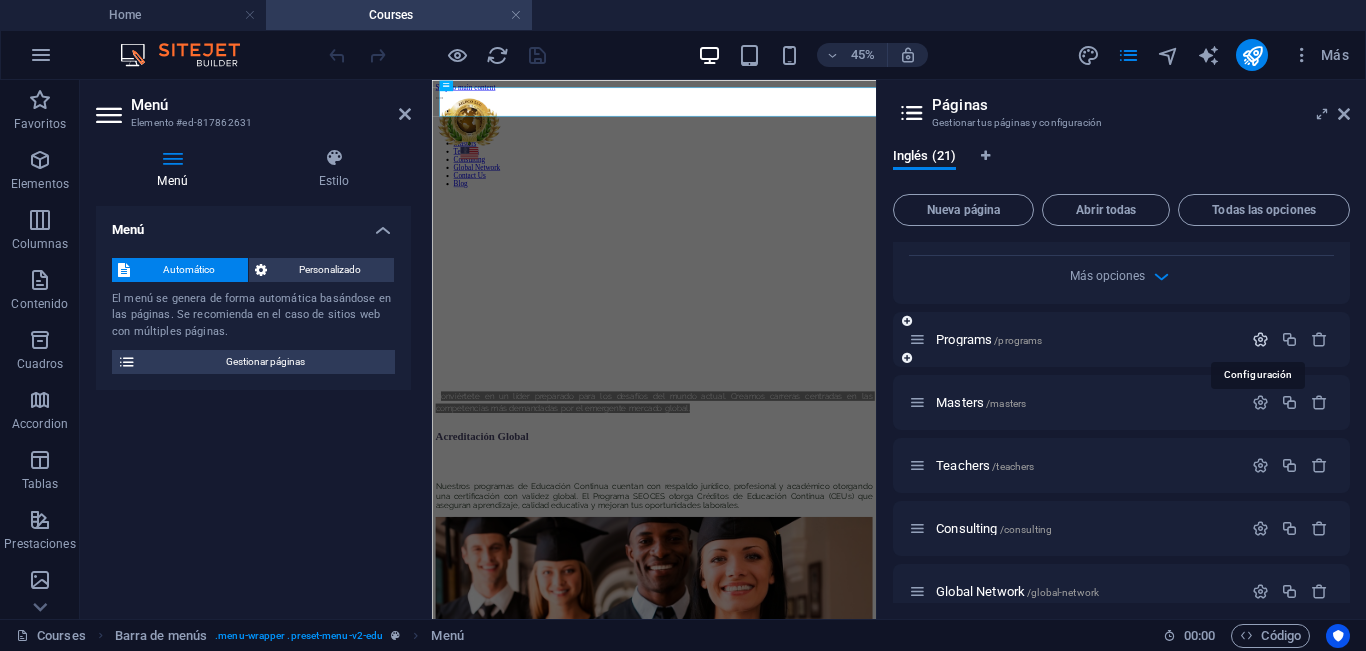 click at bounding box center [1260, 339] 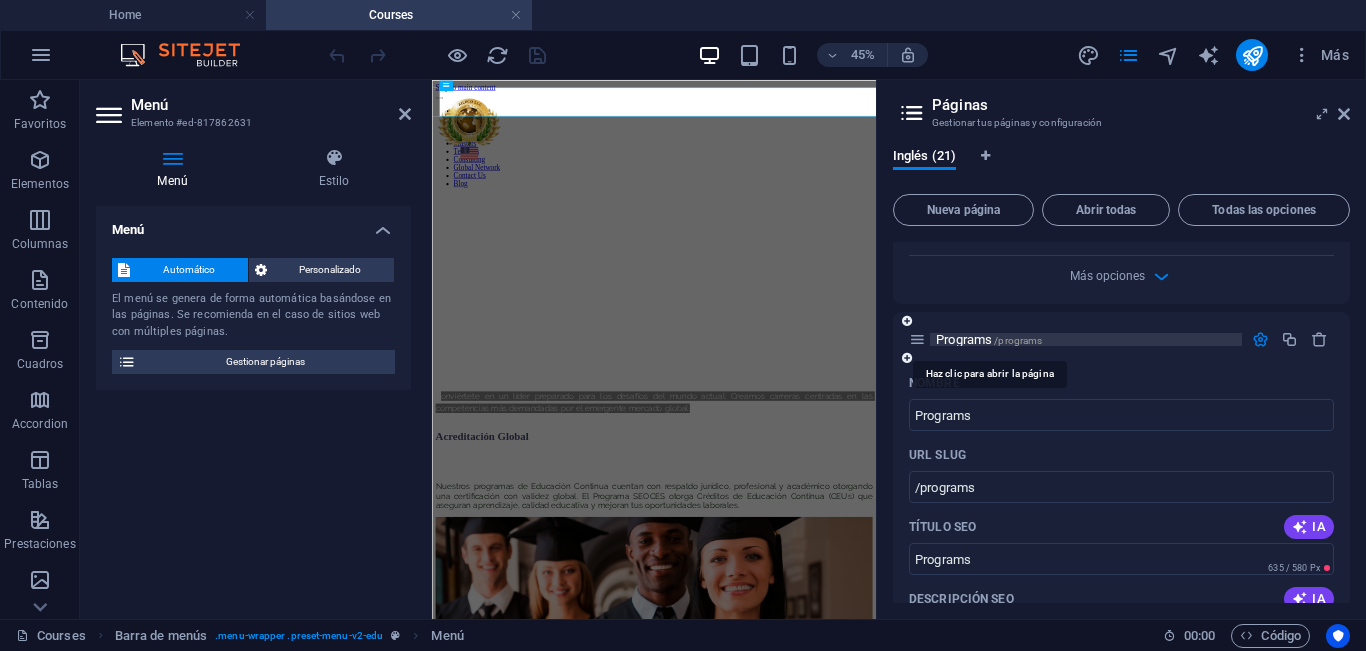 click on "Programs /programs" at bounding box center [989, 339] 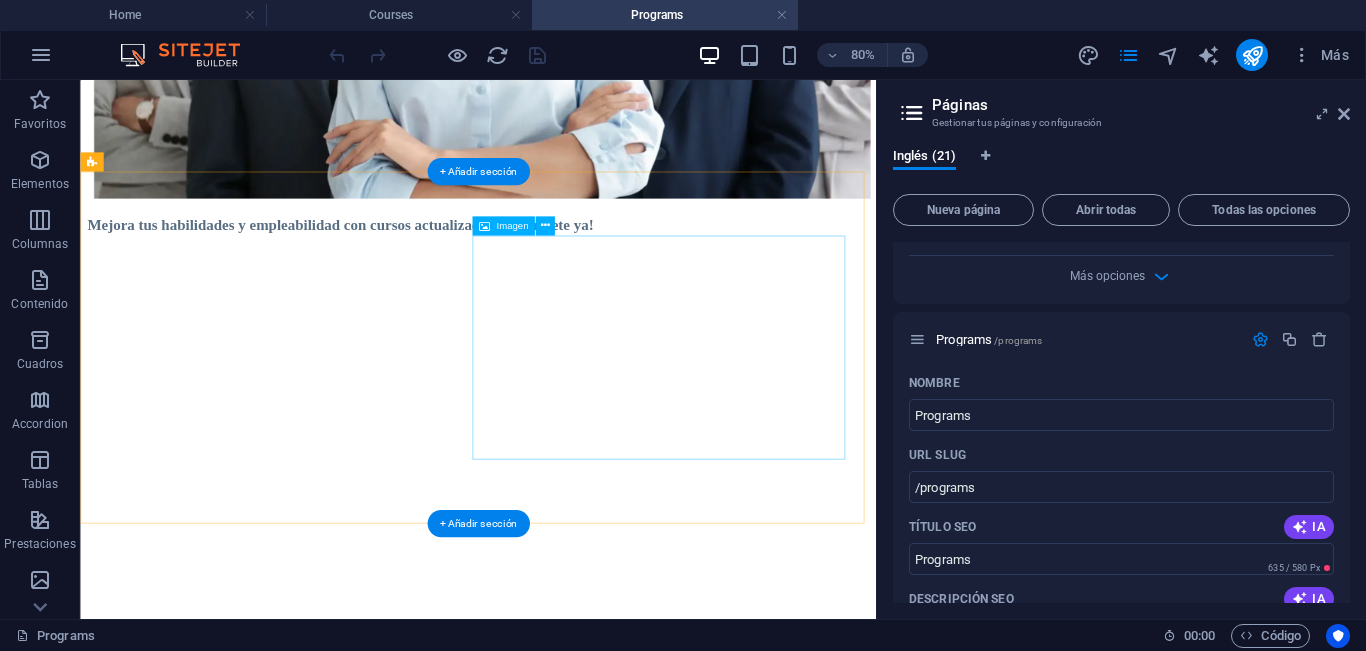 scroll, scrollTop: 900, scrollLeft: 0, axis: vertical 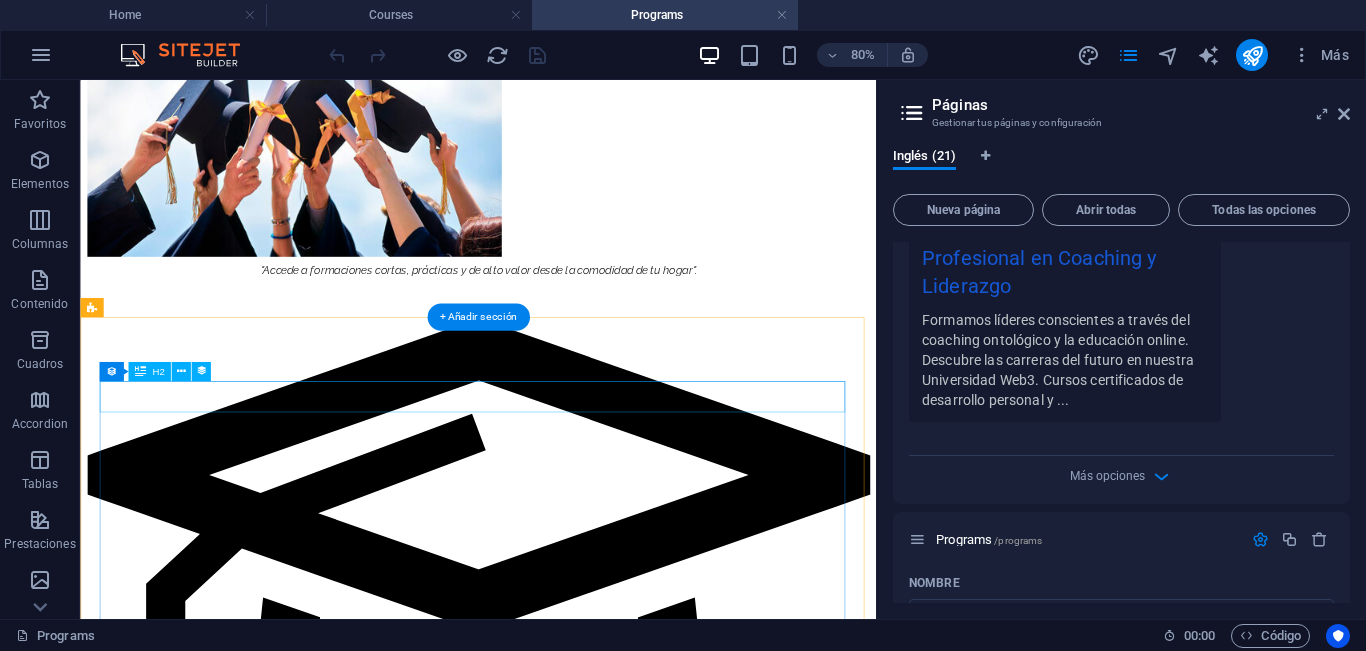 click on "CT10 Coach Directivo y Habilidades Gerenciales" at bounding box center (577, 1710) 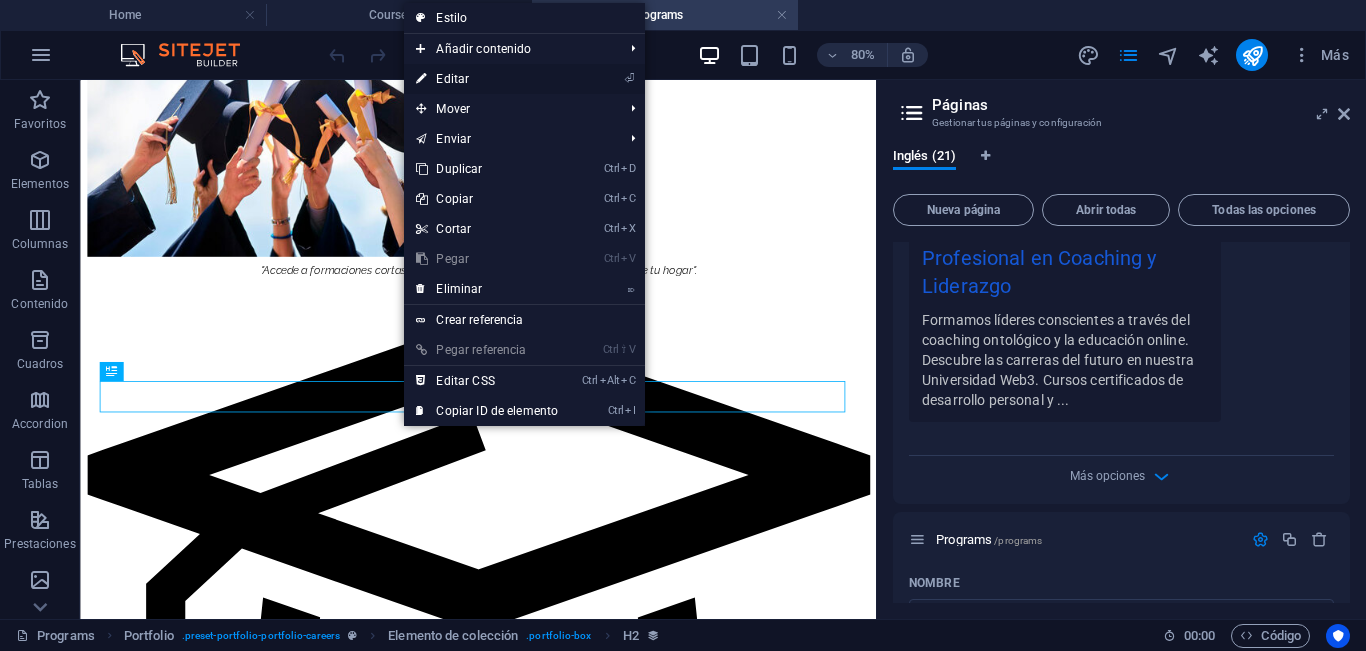 click on "⏎  Editar" at bounding box center (487, 79) 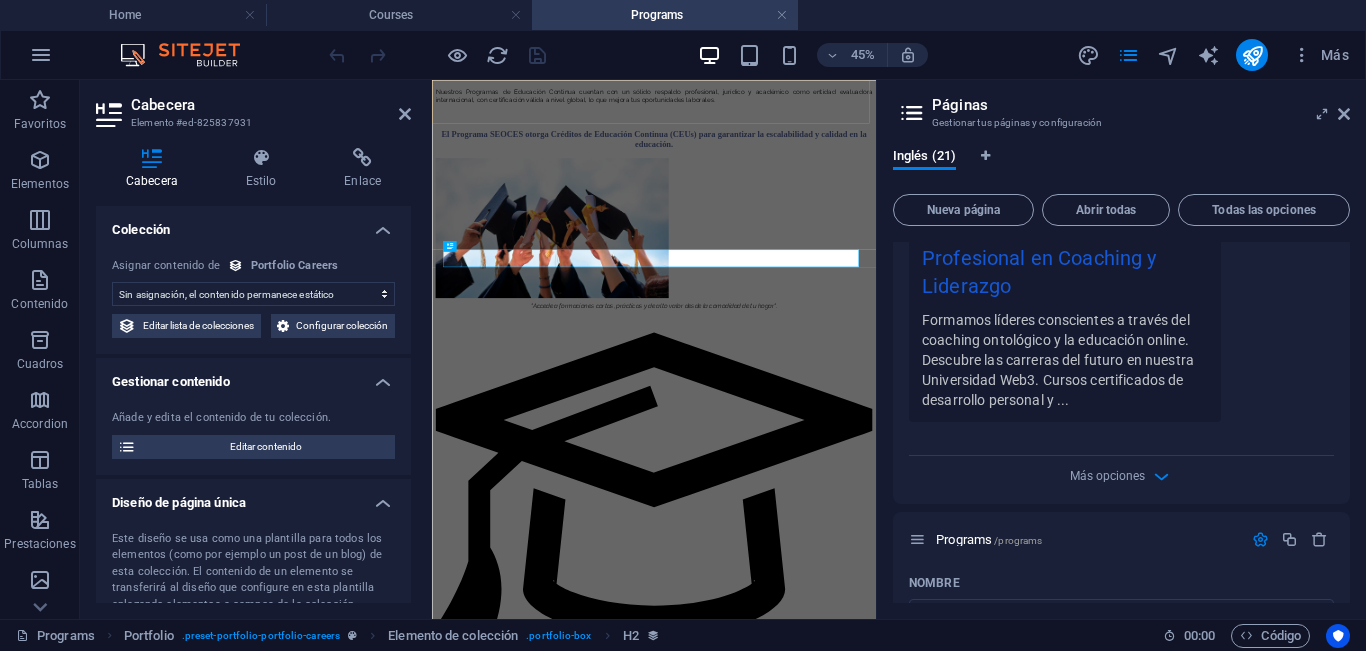 select on "name" 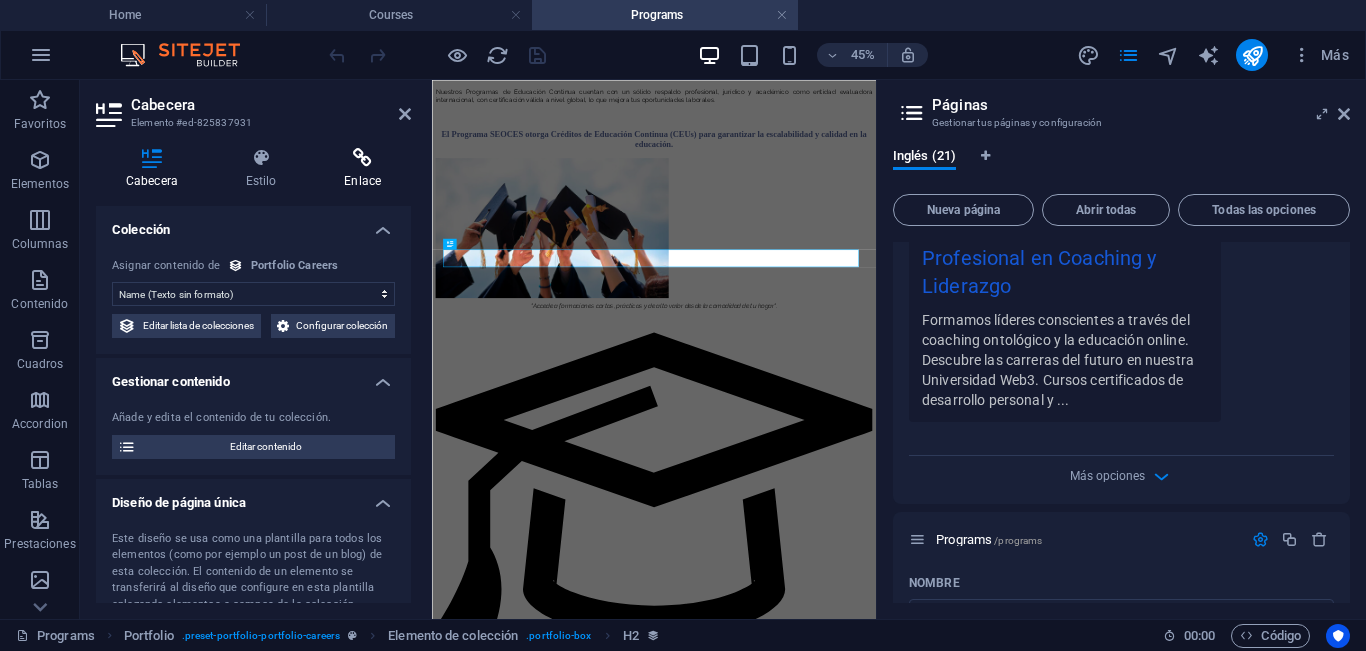 click on "Enlace" at bounding box center (362, 169) 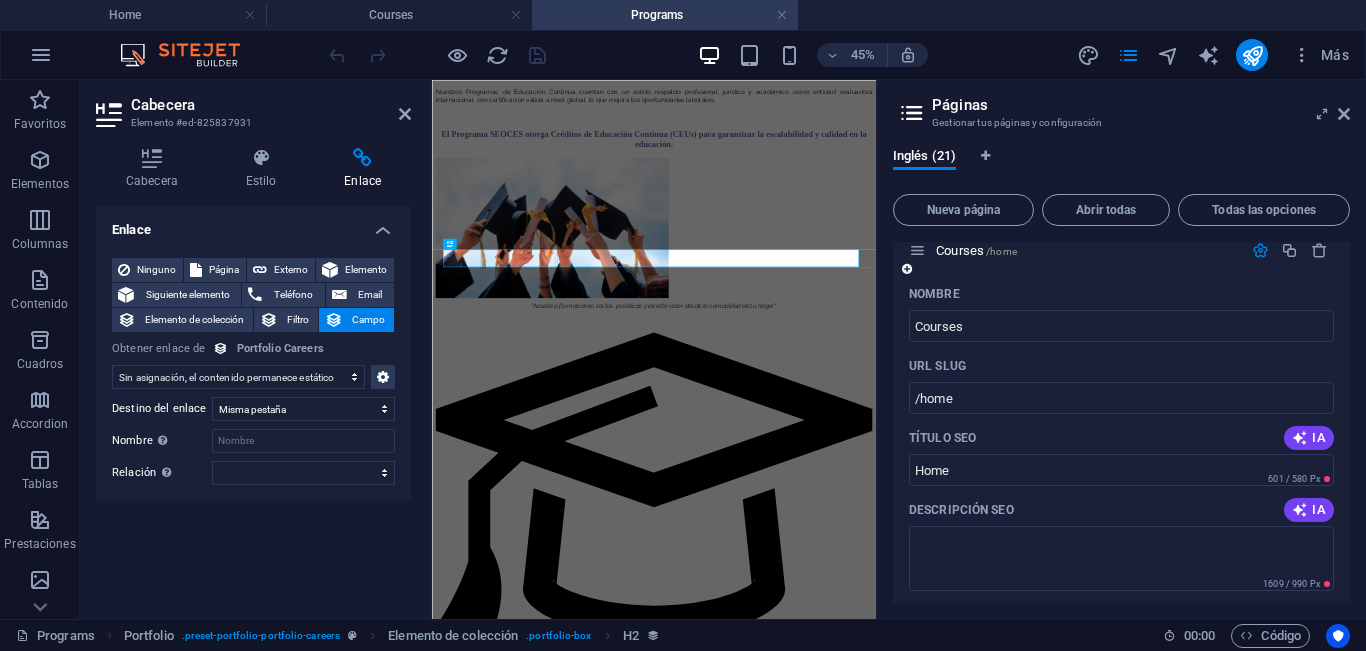 scroll, scrollTop: 0, scrollLeft: 0, axis: both 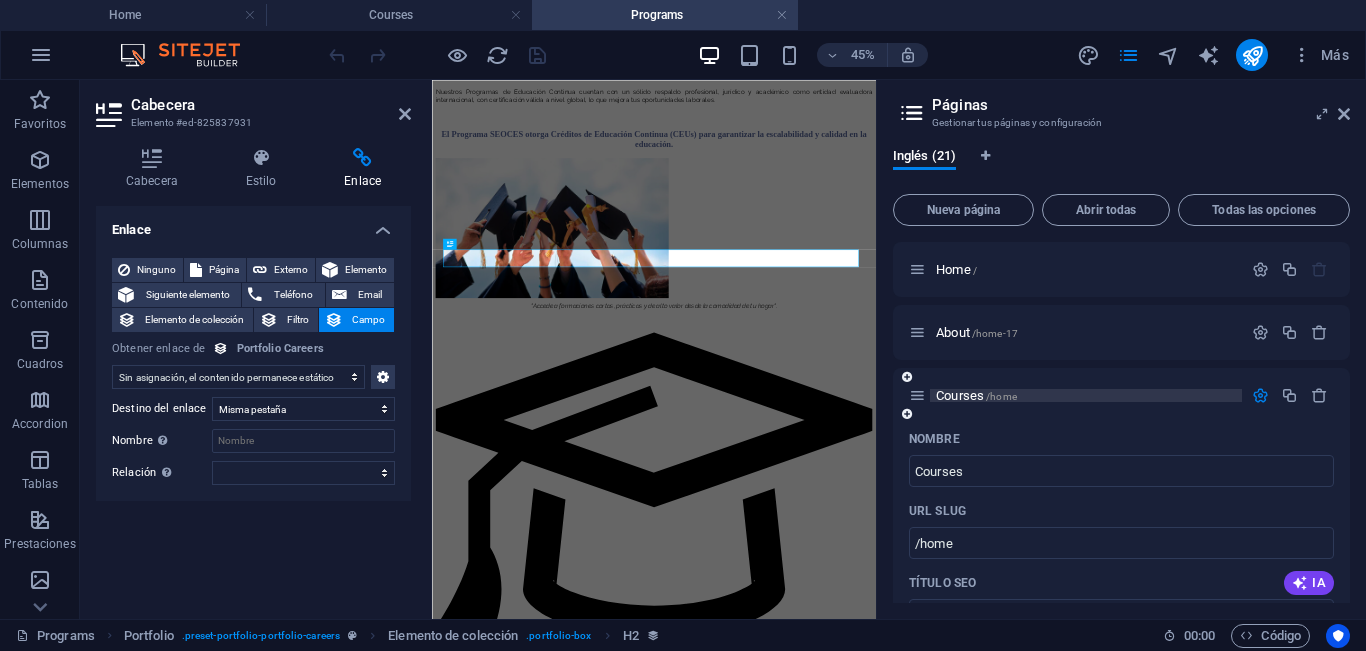click on "Courses /home" at bounding box center (976, 395) 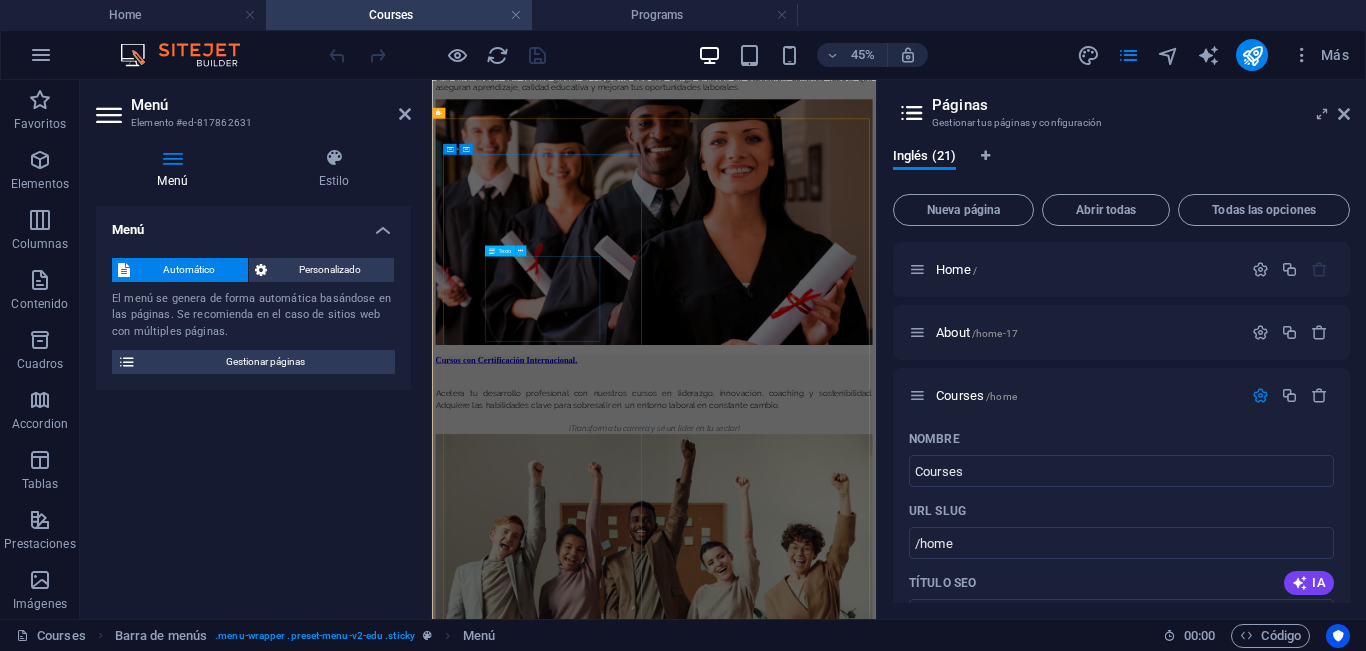 scroll, scrollTop: 1300, scrollLeft: 0, axis: vertical 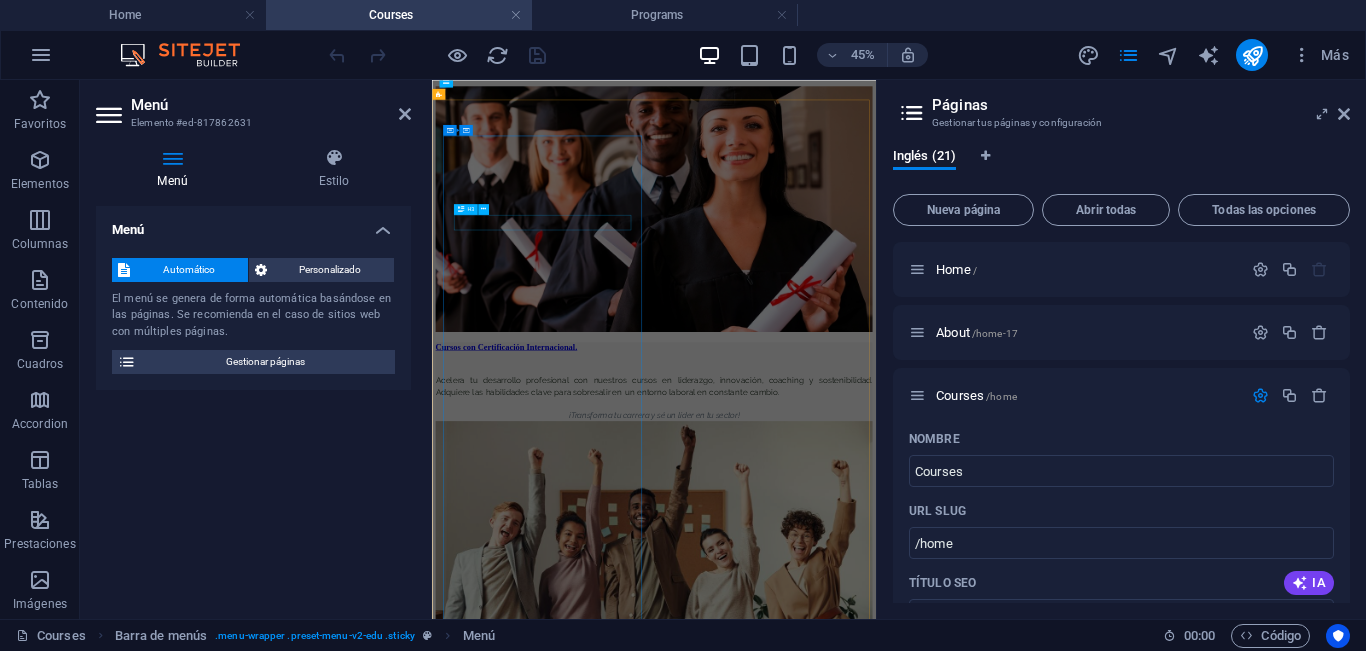 click on "Cursos de Certificación Profesional" at bounding box center (925, 2104) 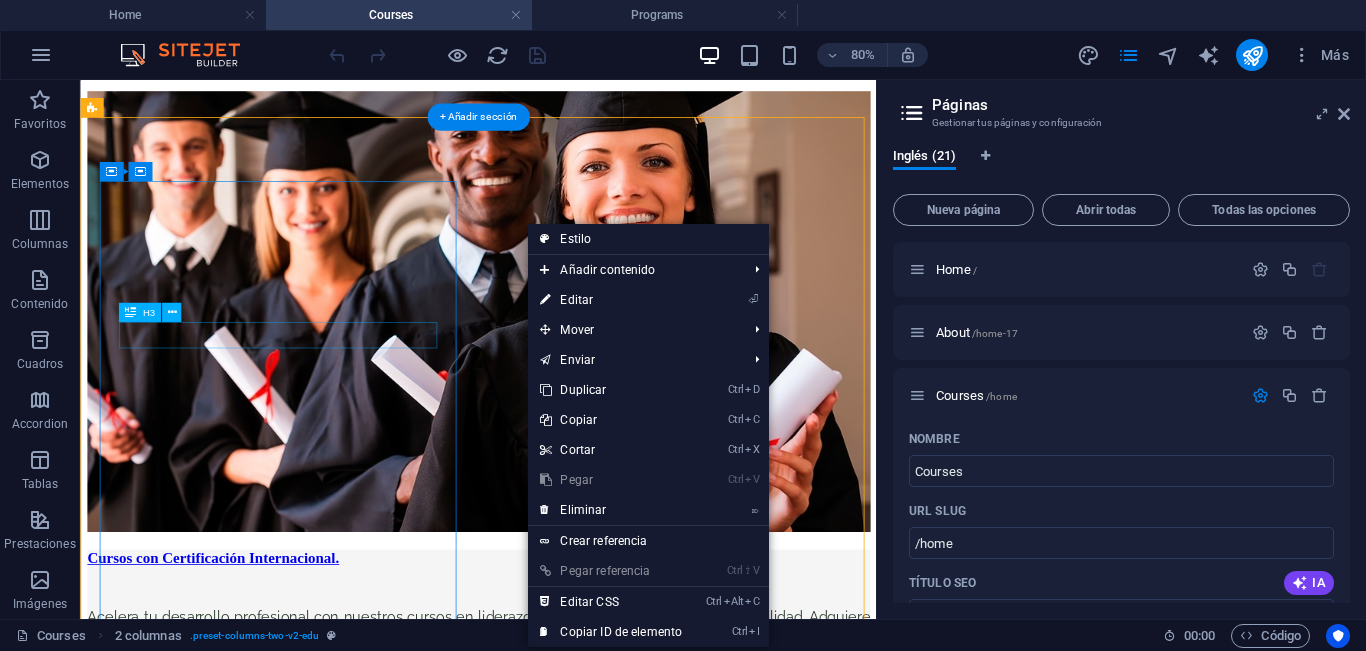 click on "Cursos de Certificación Profesional" at bounding box center (577, 2114) 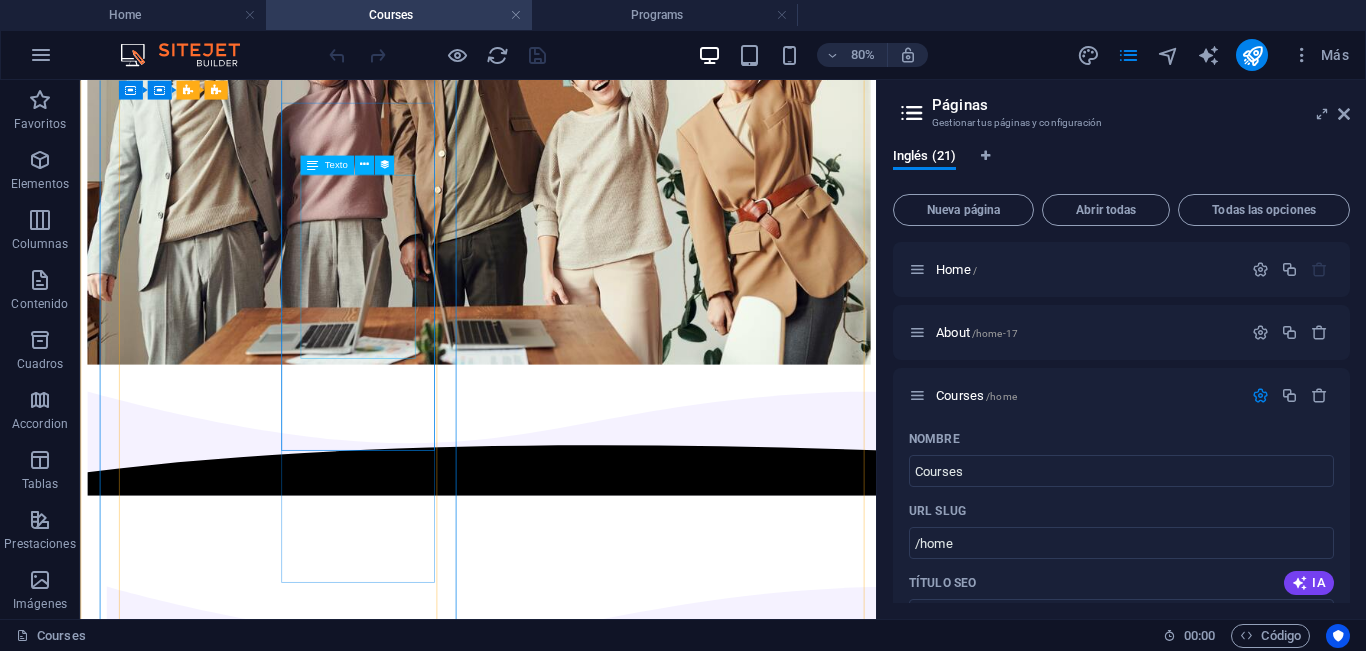 scroll, scrollTop: 2200, scrollLeft: 0, axis: vertical 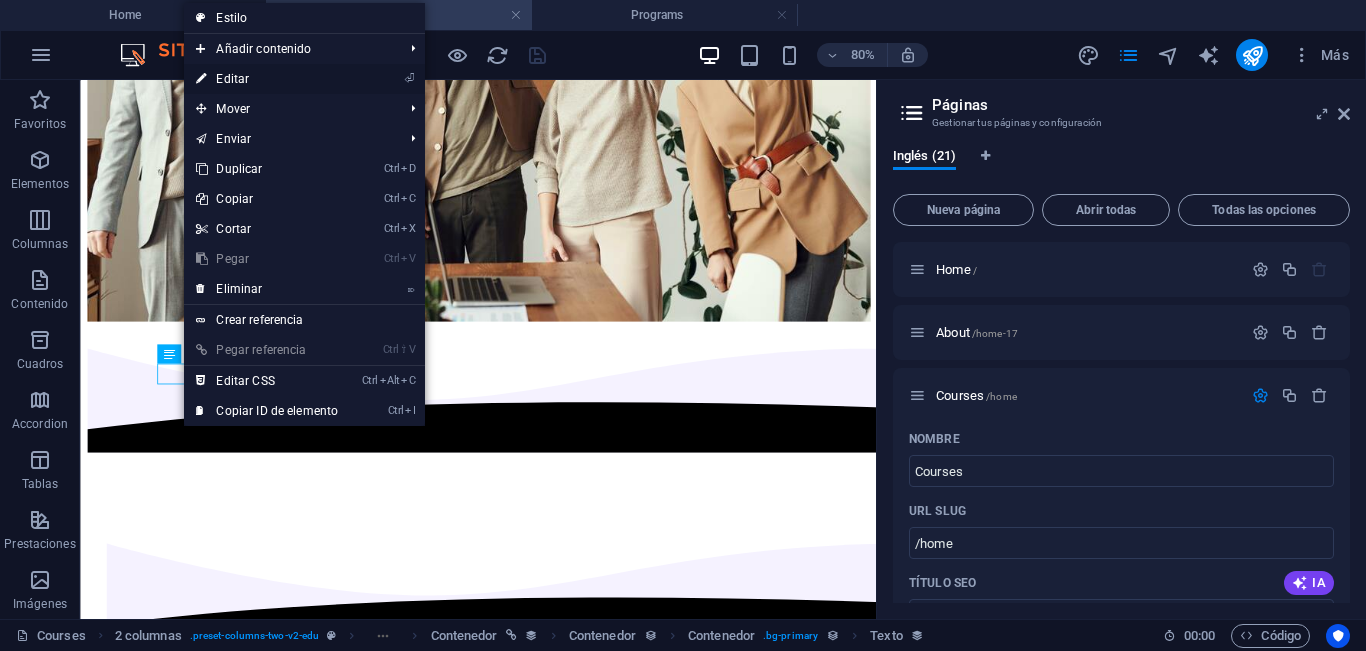 click on "⏎  Editar" at bounding box center [267, 79] 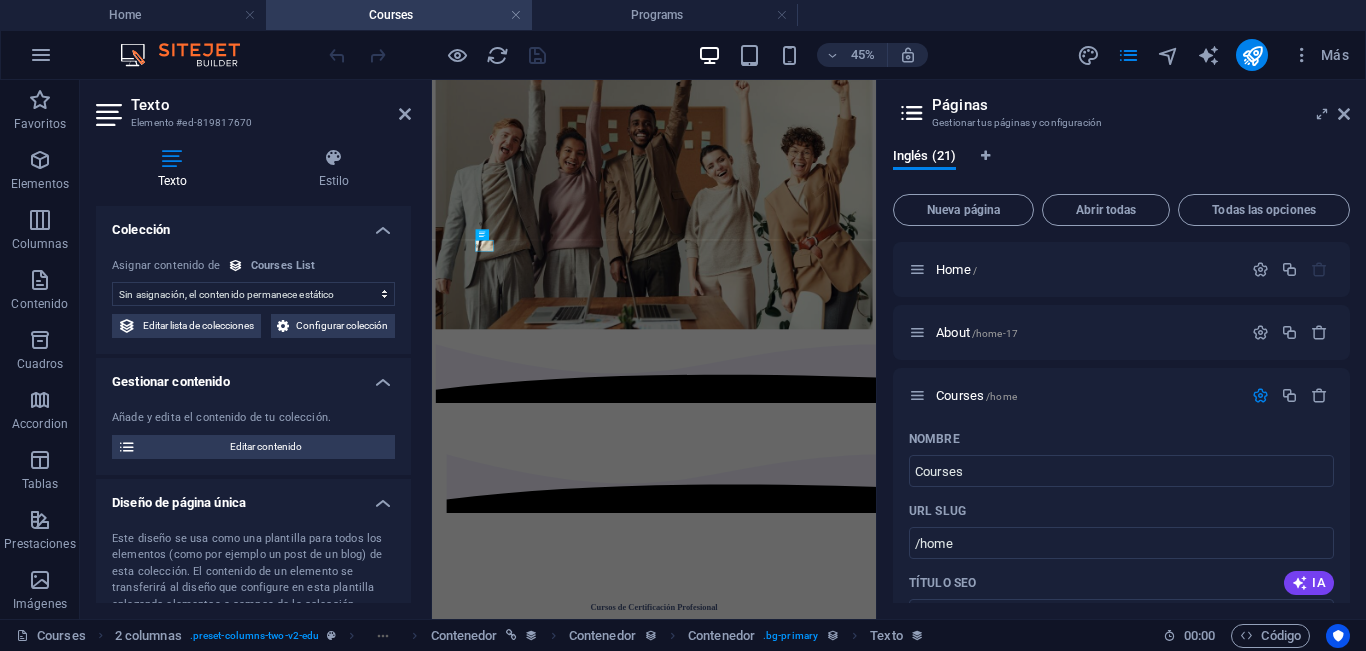 scroll, scrollTop: 2197, scrollLeft: 0, axis: vertical 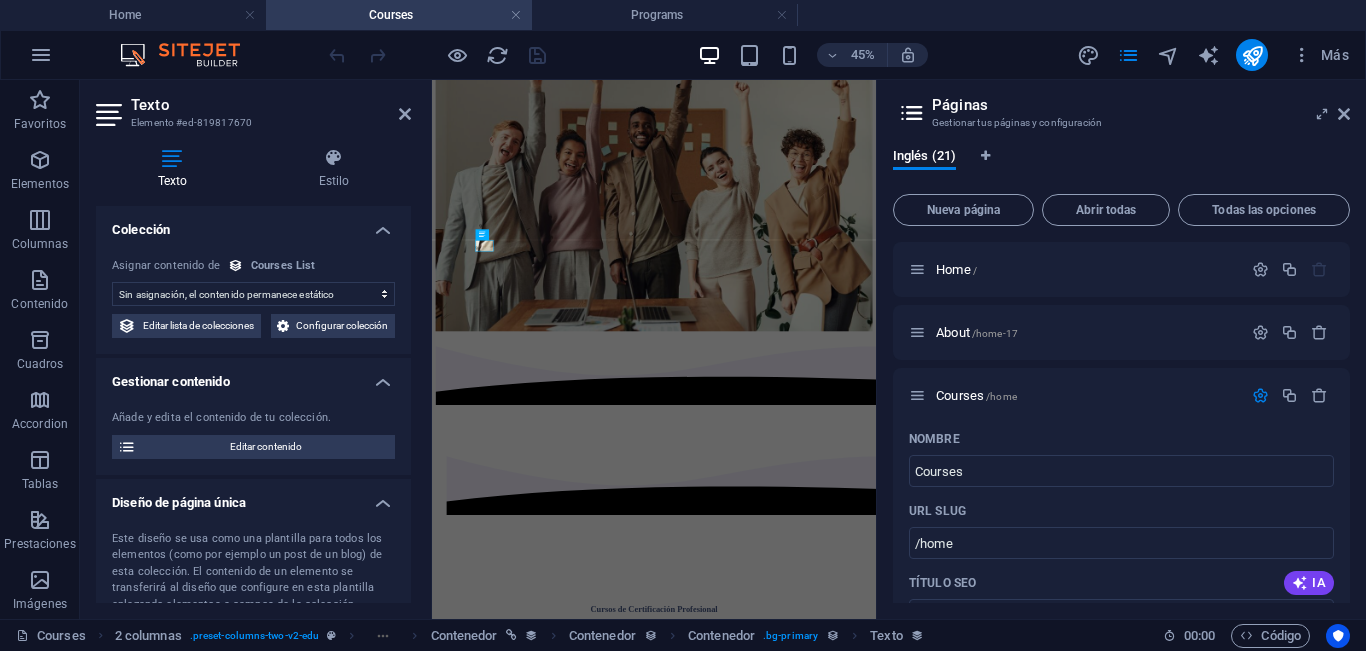 select on "our-course-hours-tag" 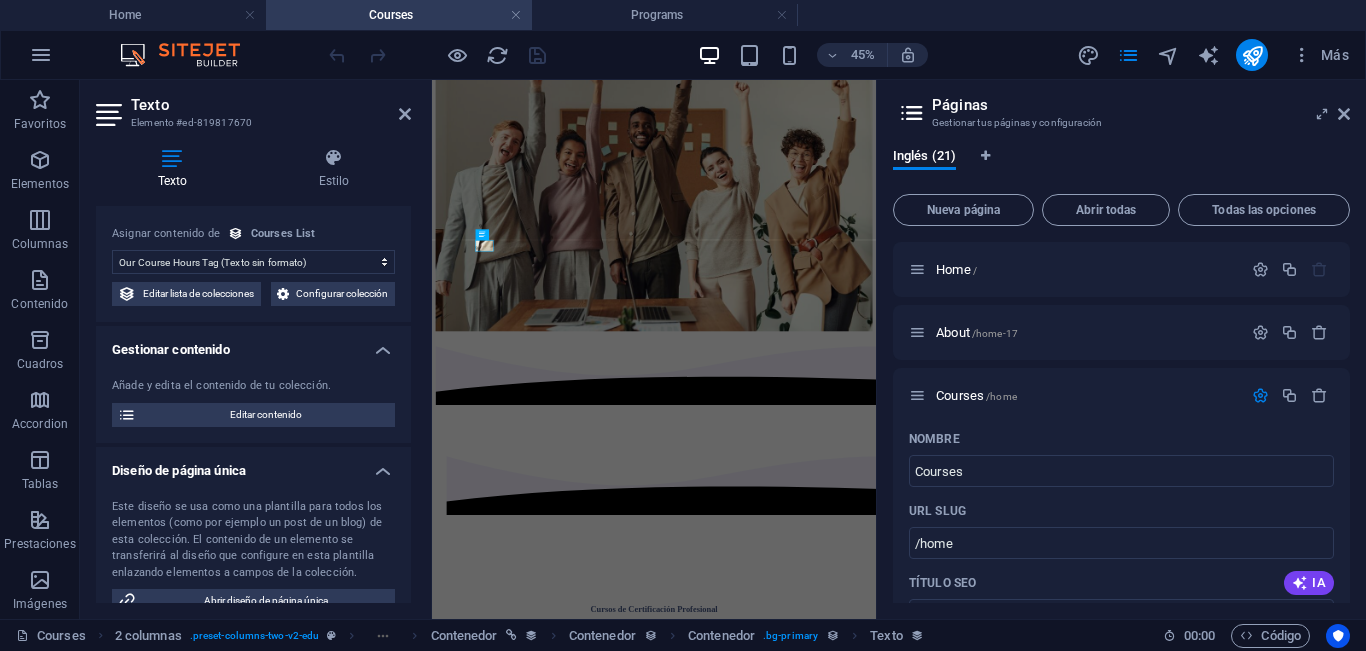 scroll, scrollTop: 0, scrollLeft: 0, axis: both 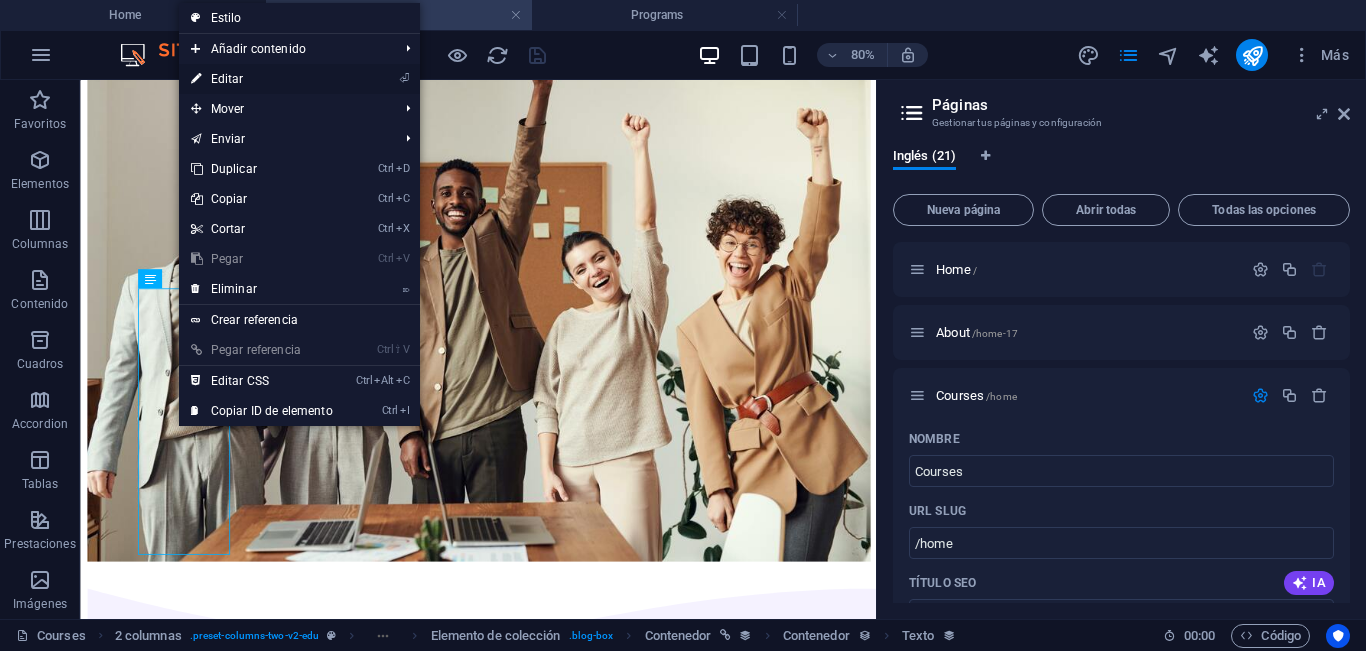 click on "⏎  Editar" at bounding box center (262, 79) 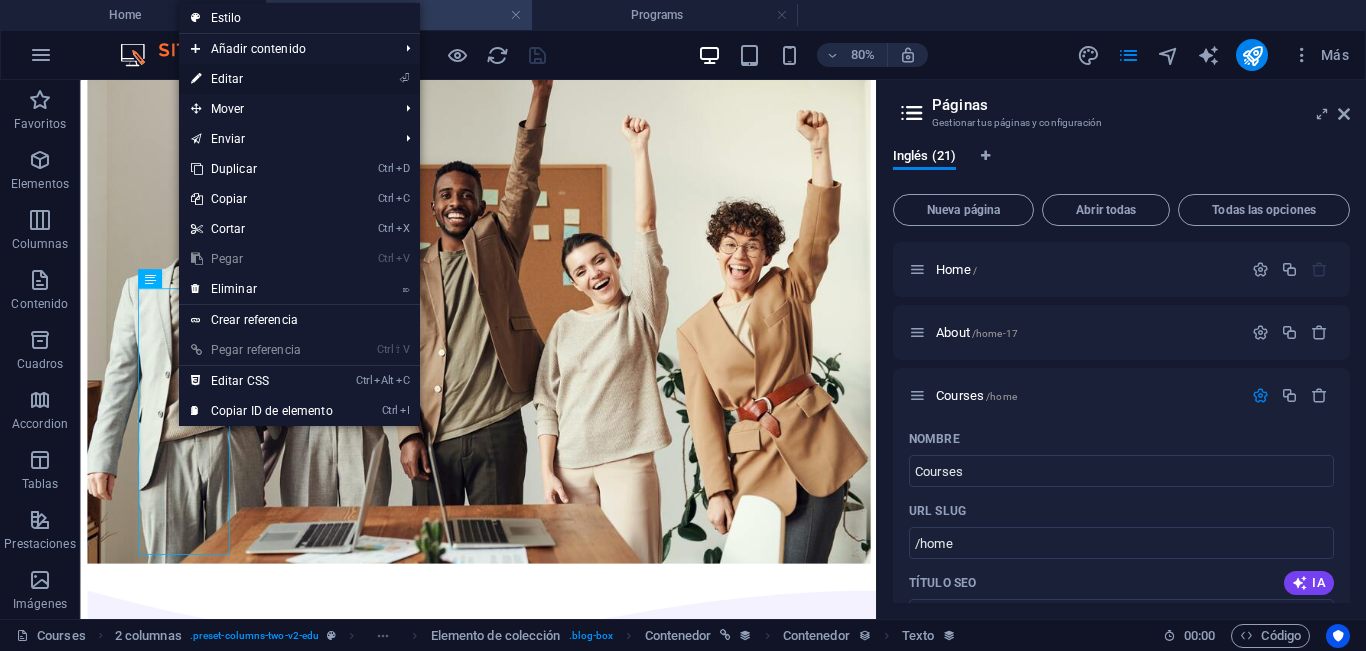 select on "our-course-introduction" 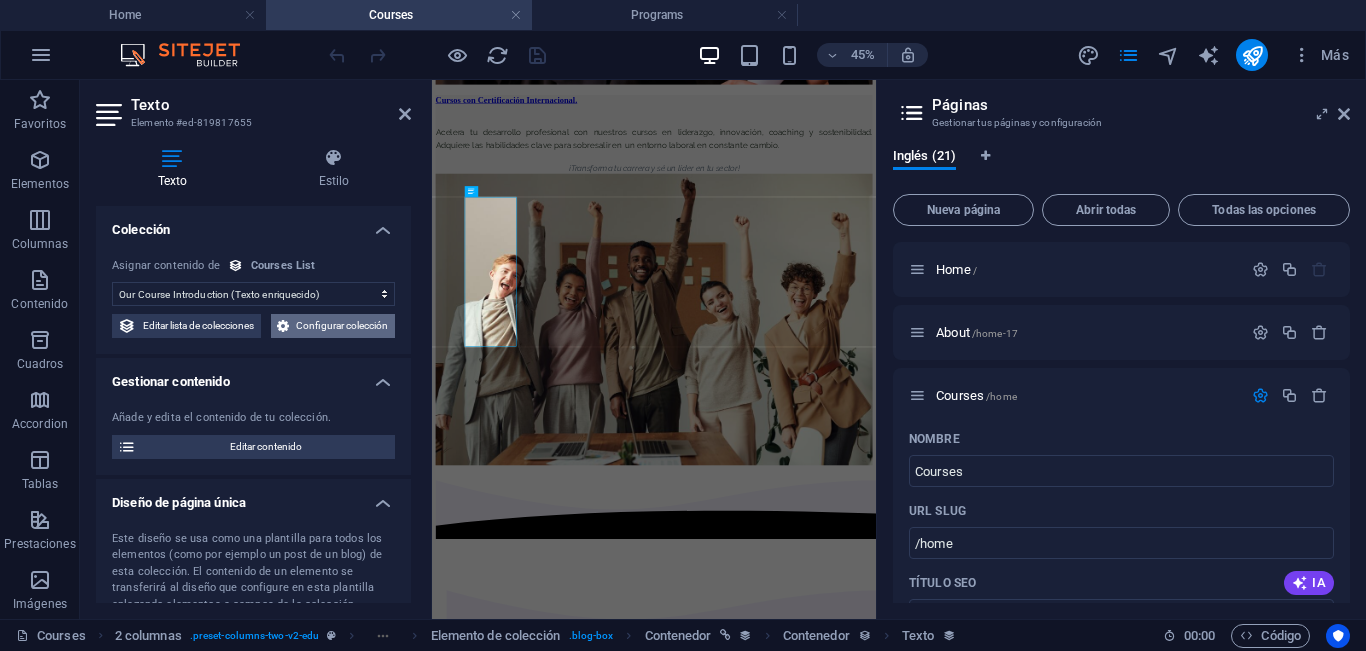 click on "Configurar colección" at bounding box center (342, 326) 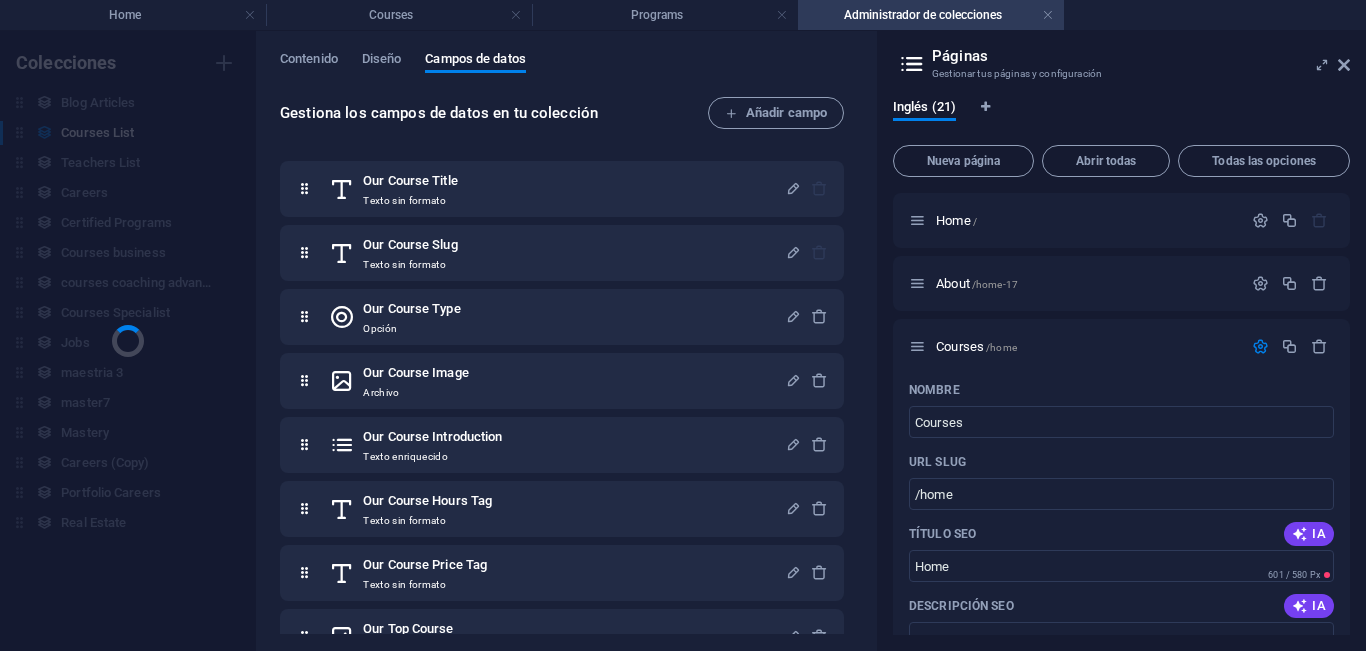 scroll, scrollTop: 0, scrollLeft: 0, axis: both 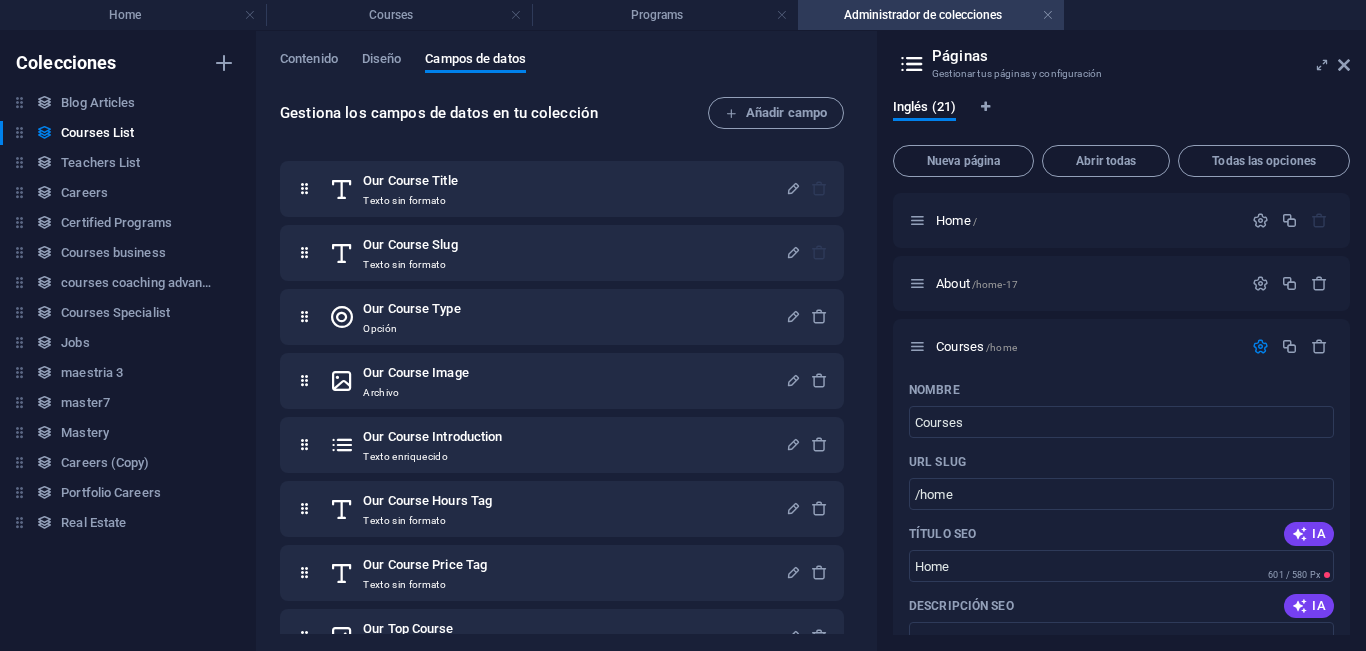 drag, startPoint x: 846, startPoint y: 302, endPoint x: 845, endPoint y: 331, distance: 29.017237 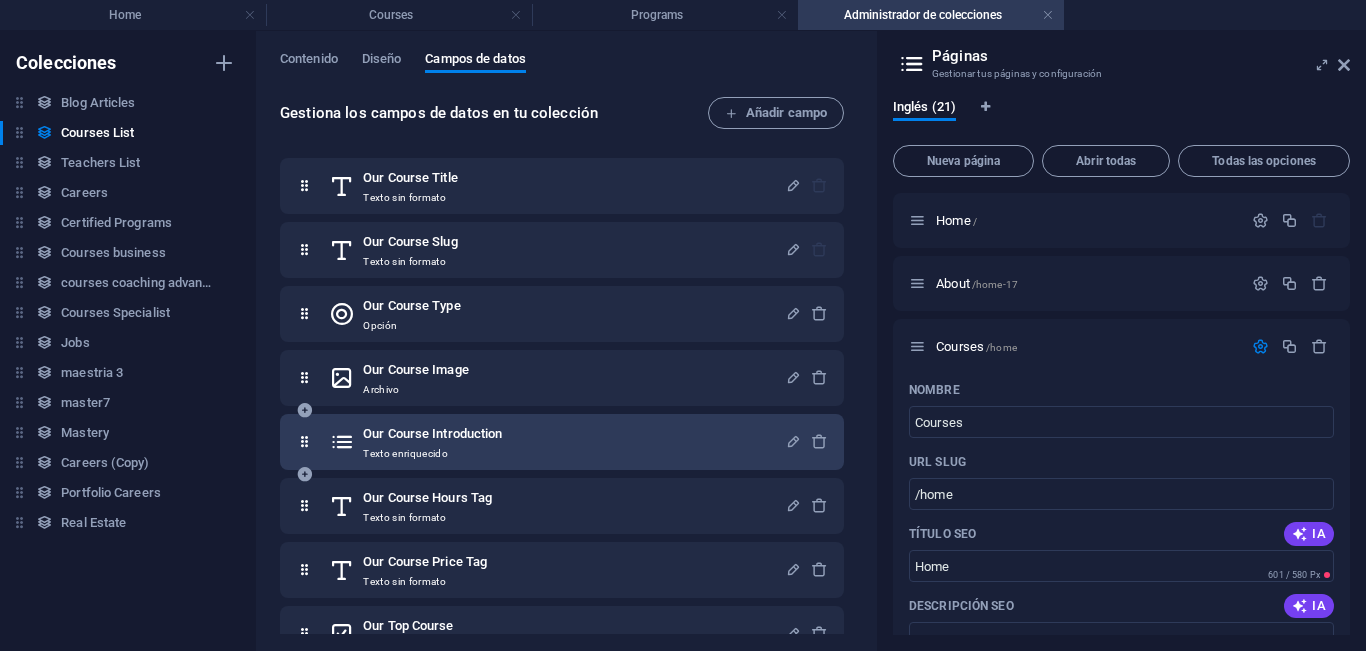 scroll, scrollTop: 0, scrollLeft: 0, axis: both 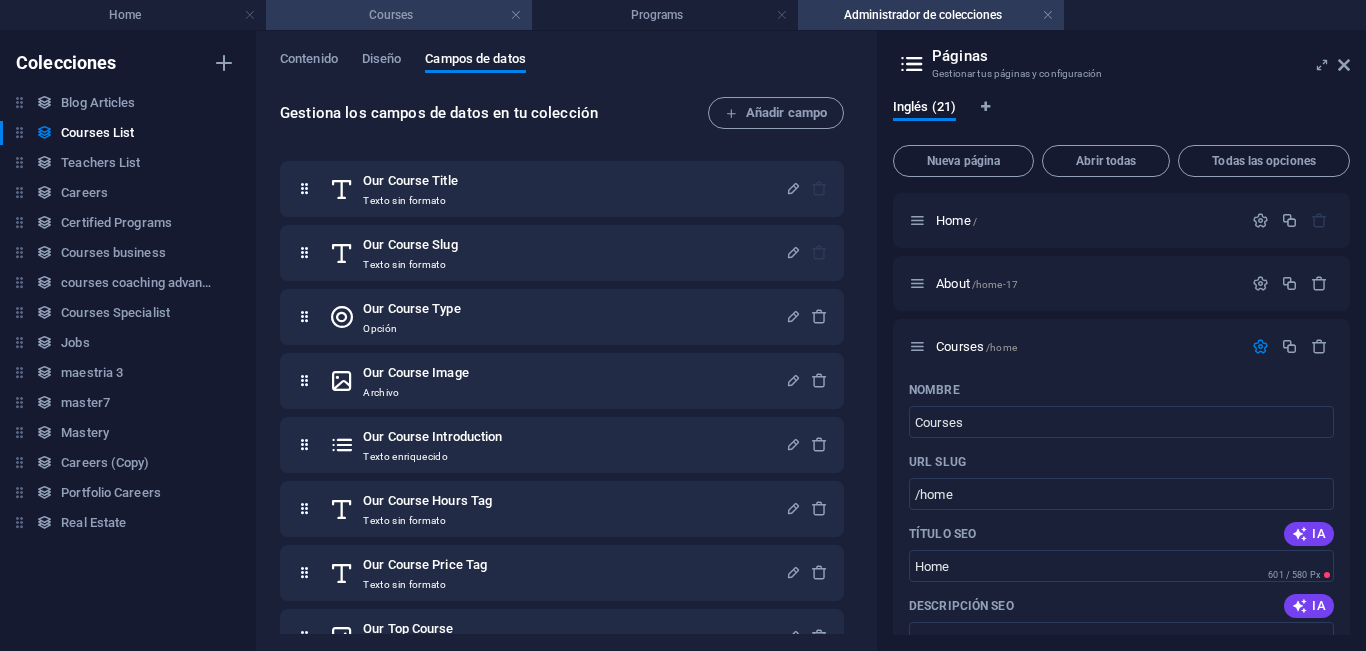 click on "Courses" at bounding box center (399, 15) 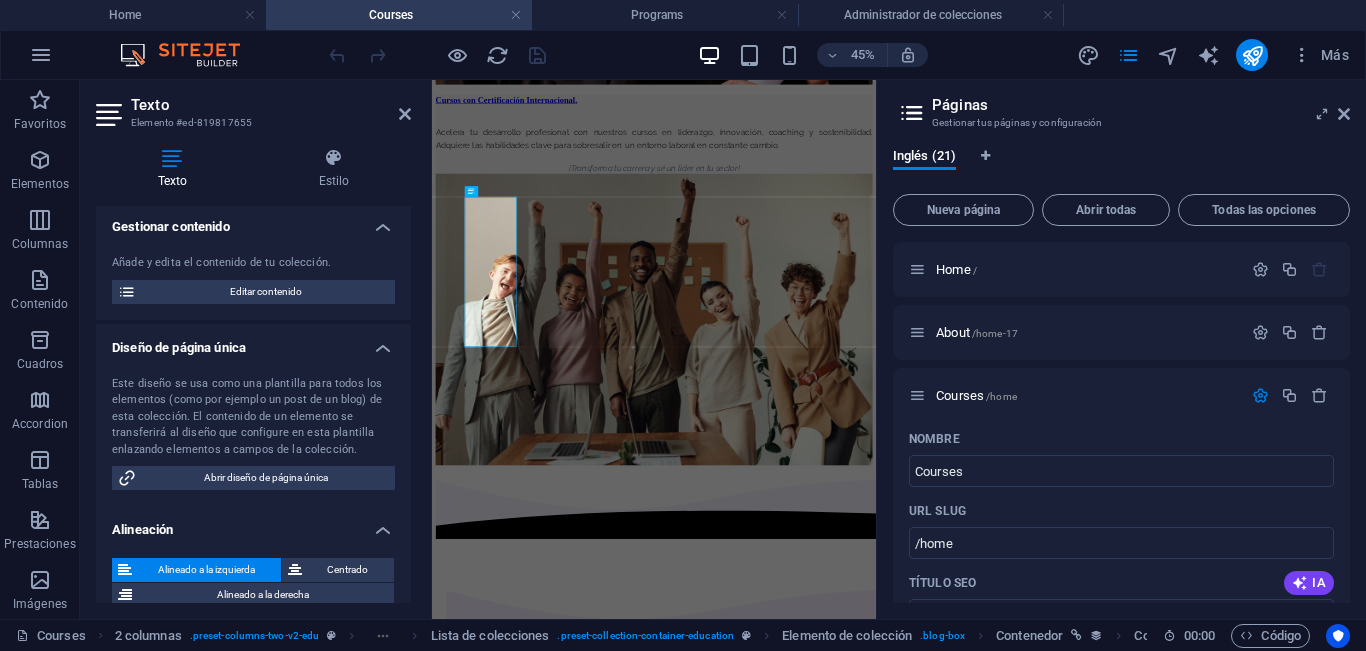 scroll, scrollTop: 164, scrollLeft: 0, axis: vertical 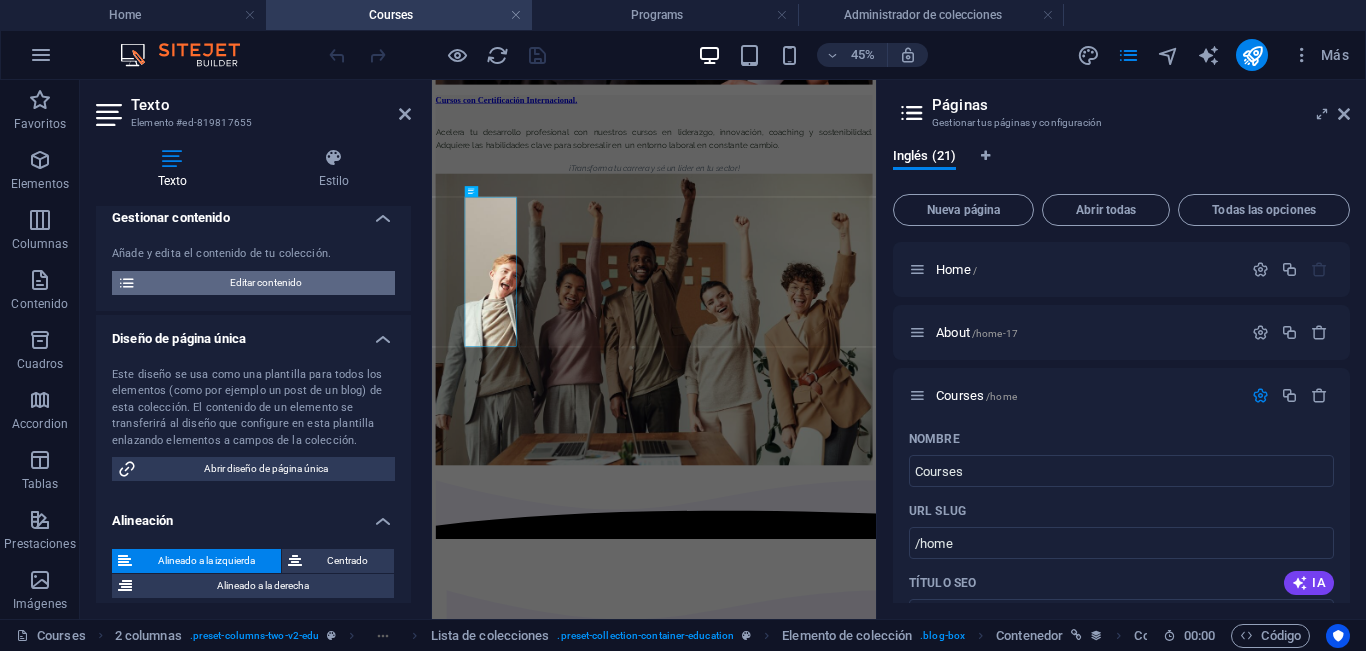 click at bounding box center (127, 283) 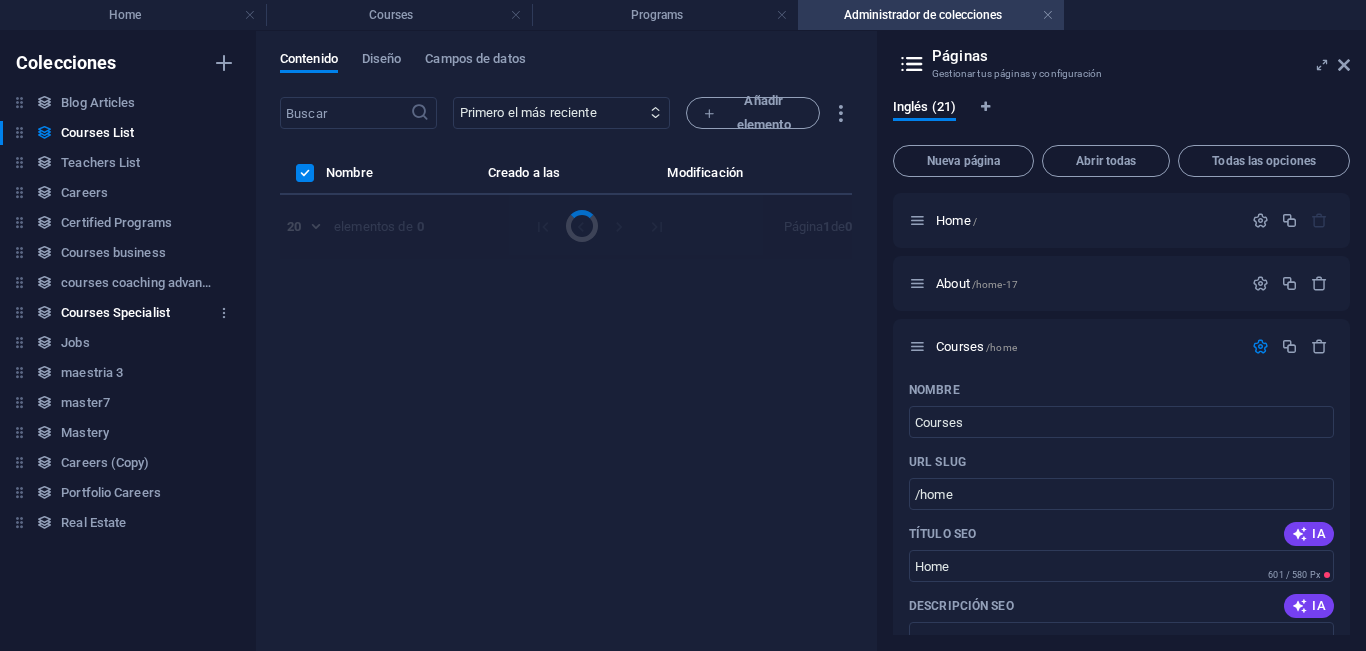 scroll, scrollTop: 0, scrollLeft: 0, axis: both 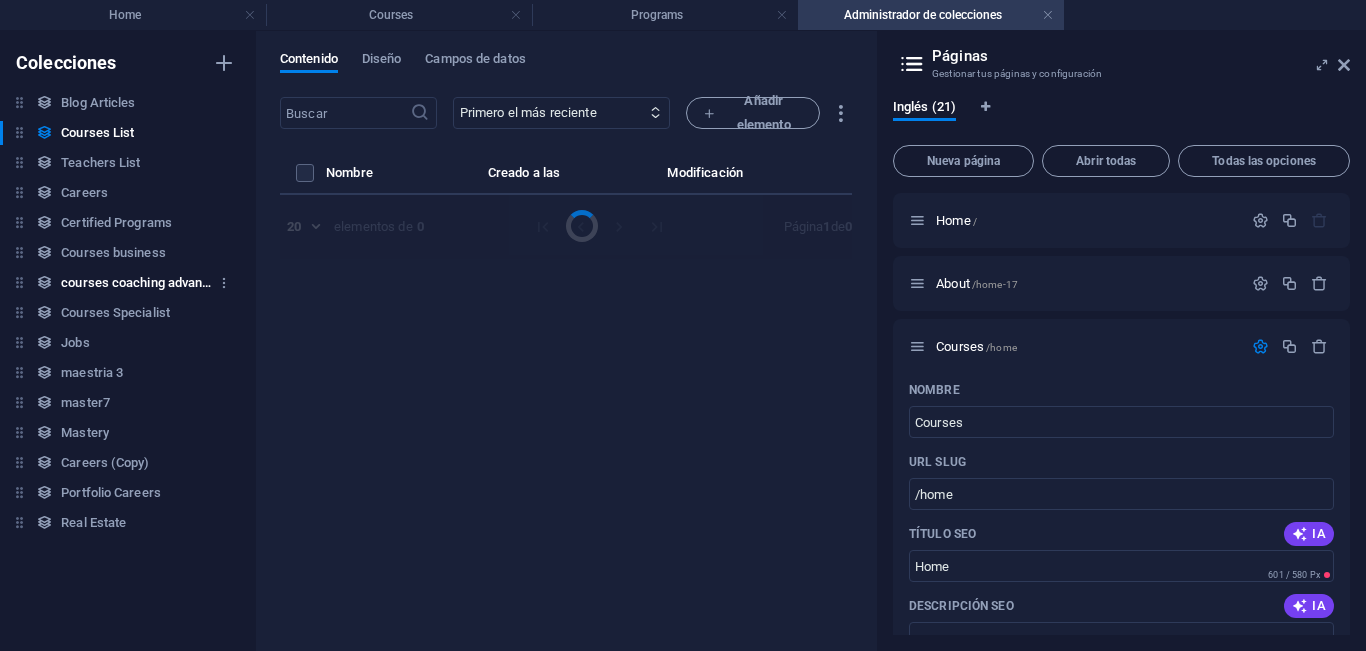 select on "Management" 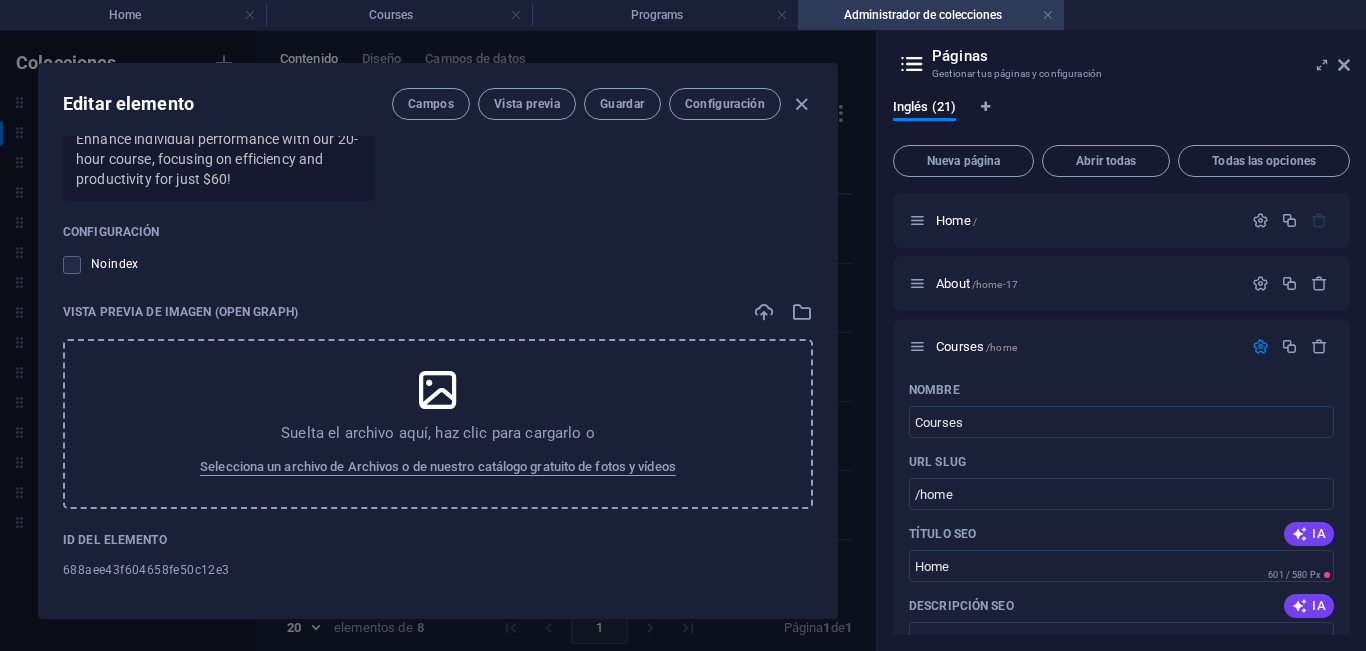 scroll, scrollTop: 1939, scrollLeft: 0, axis: vertical 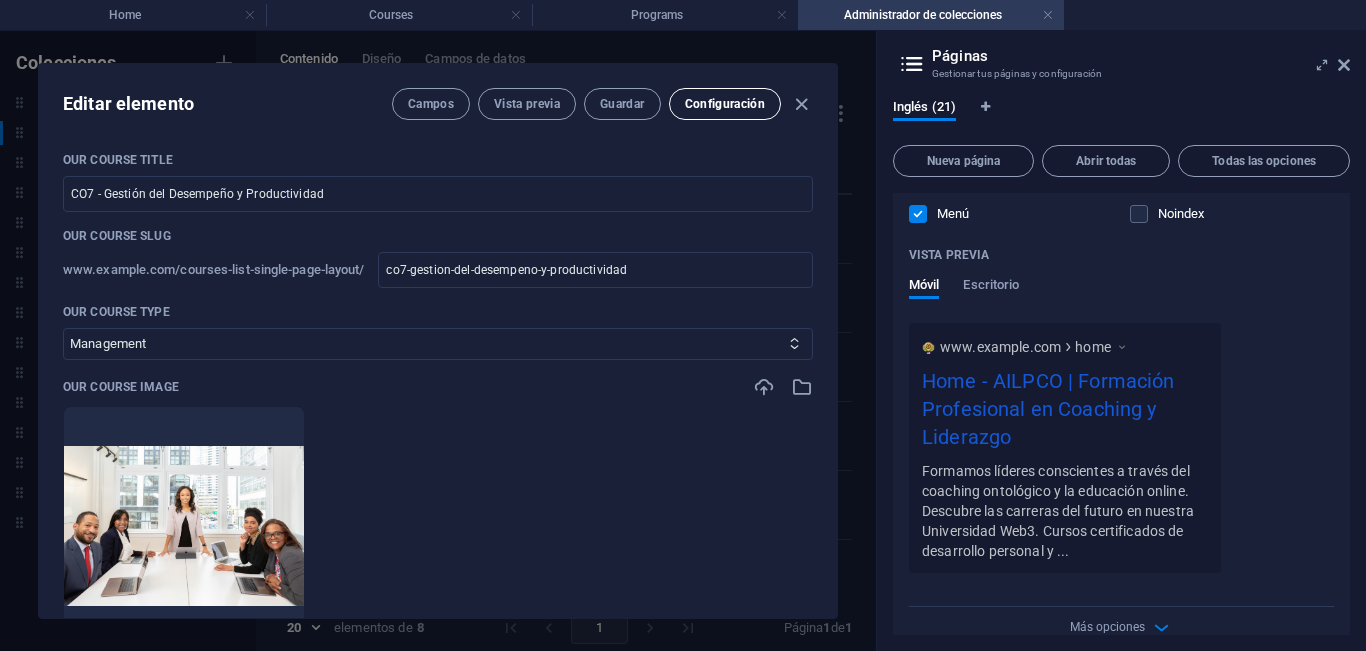 click on "Configuración" at bounding box center (725, 104) 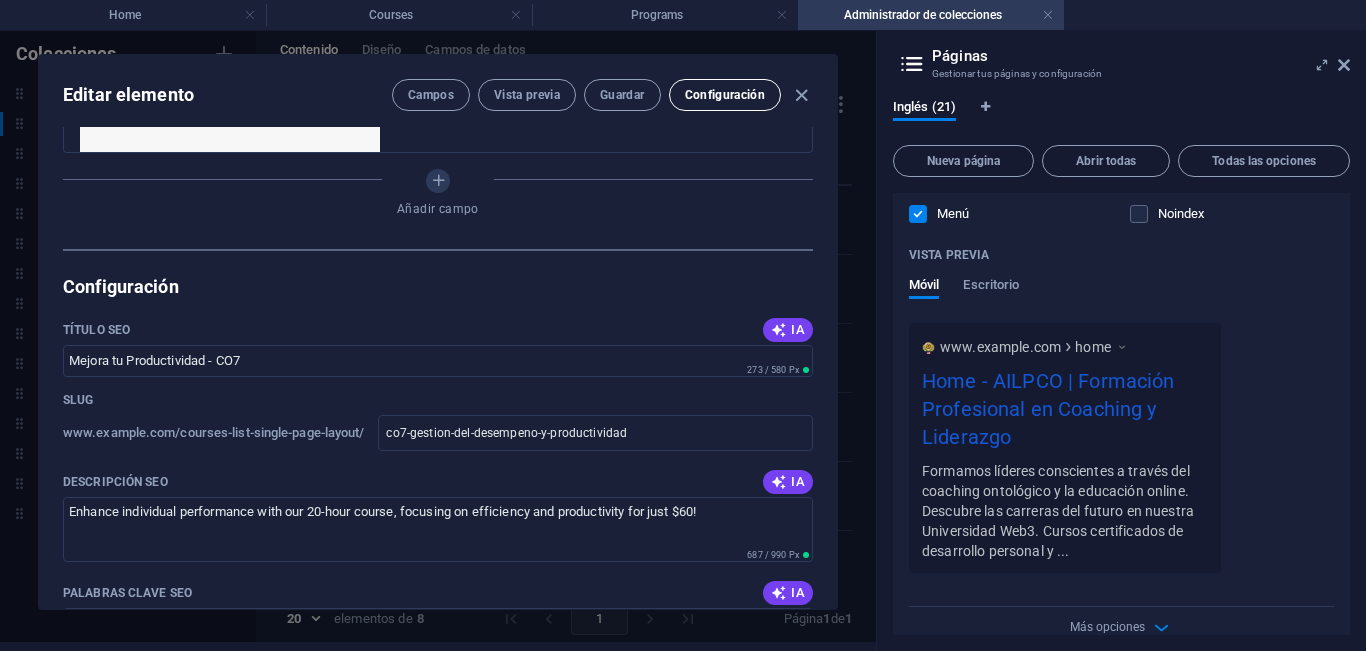 scroll, scrollTop: 1260, scrollLeft: 0, axis: vertical 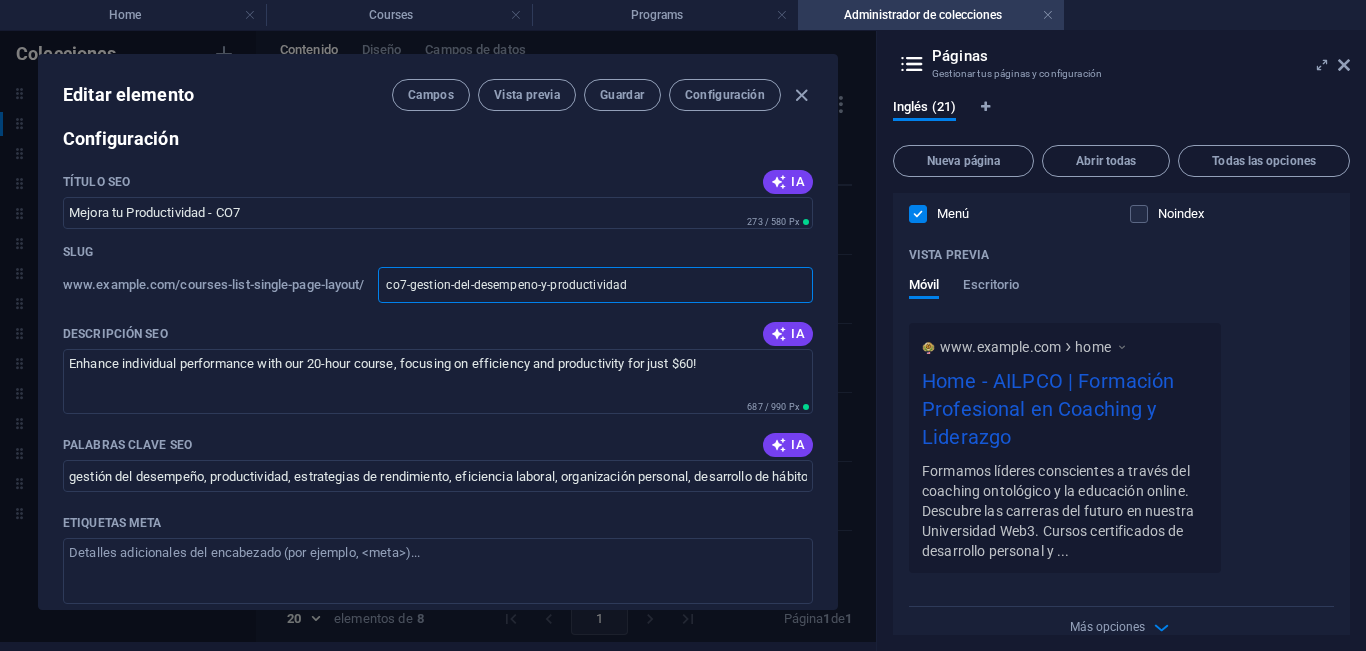 click on "co7-gestion-del-desempeno-y-productividad" at bounding box center [595, 285] 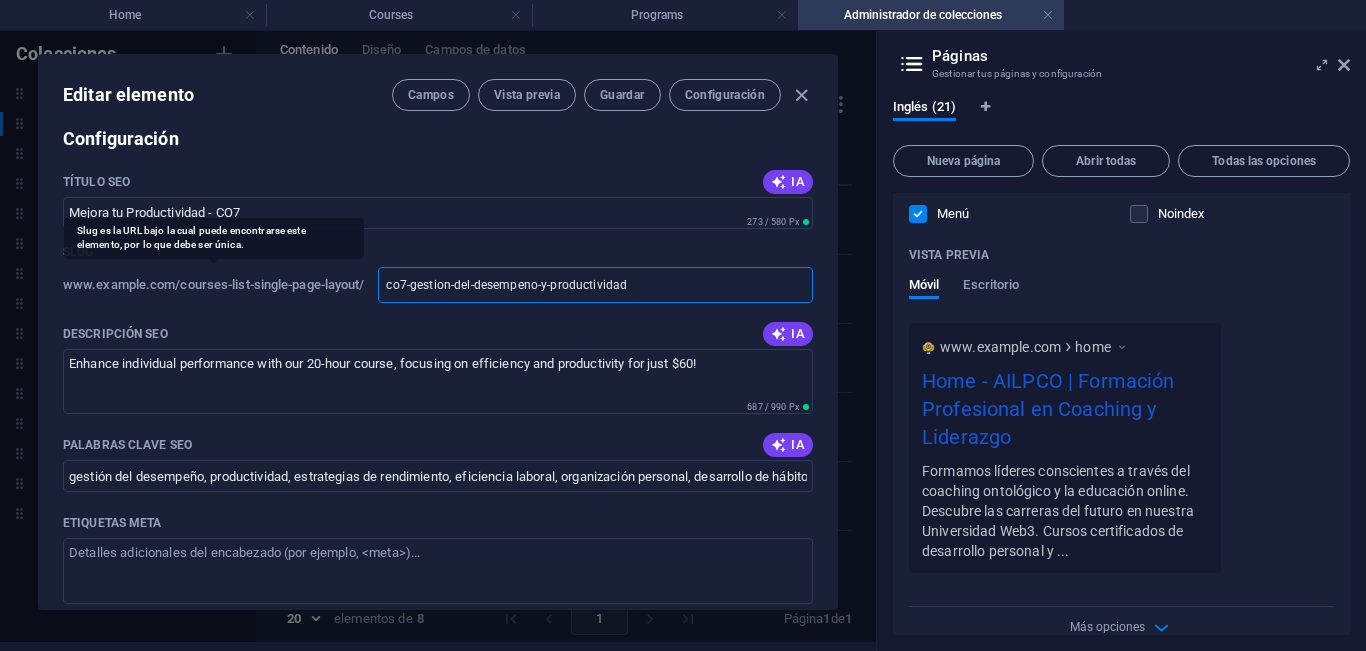 click on "www.example.com/courses-list-single-page-layout/" at bounding box center (213, 285) 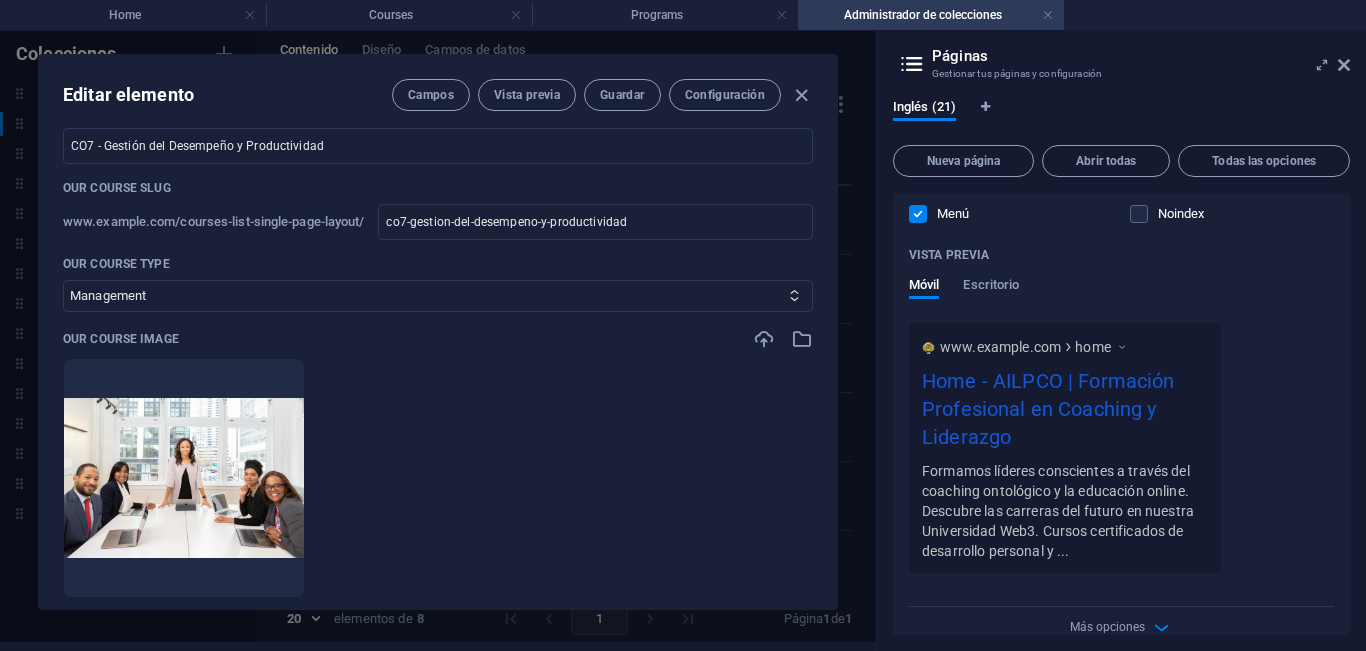 scroll, scrollTop: 0, scrollLeft: 0, axis: both 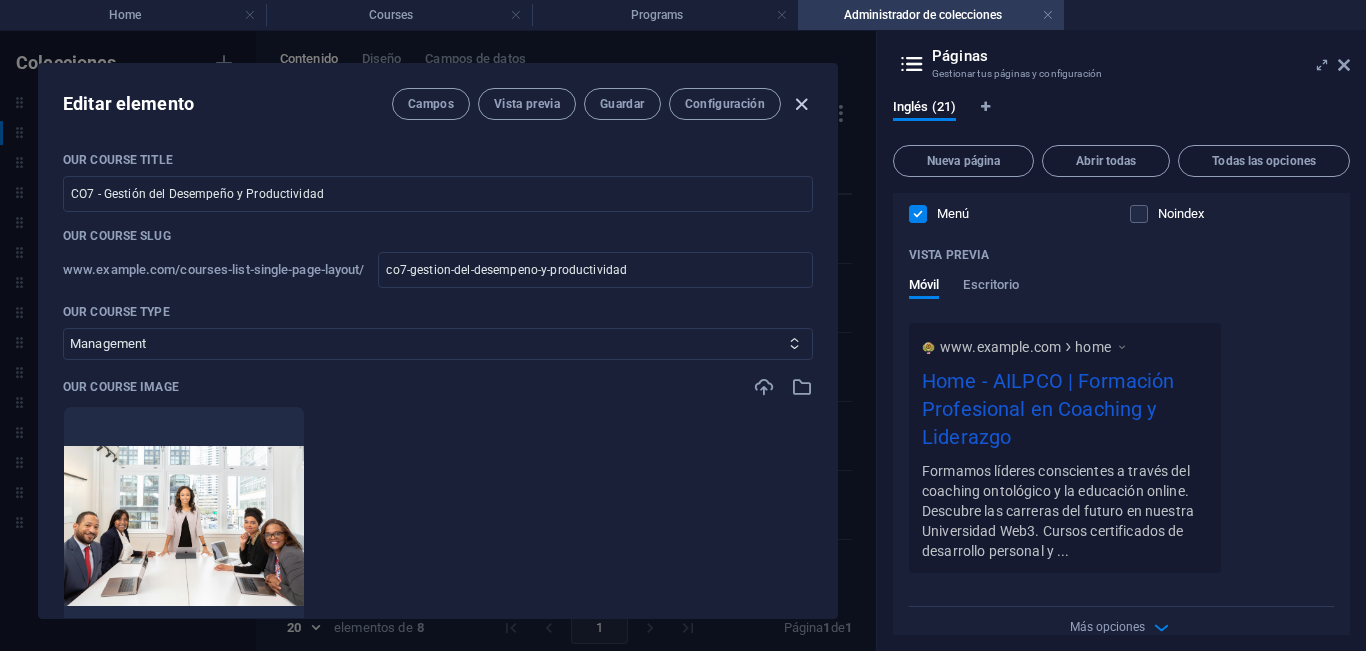 click at bounding box center [801, 104] 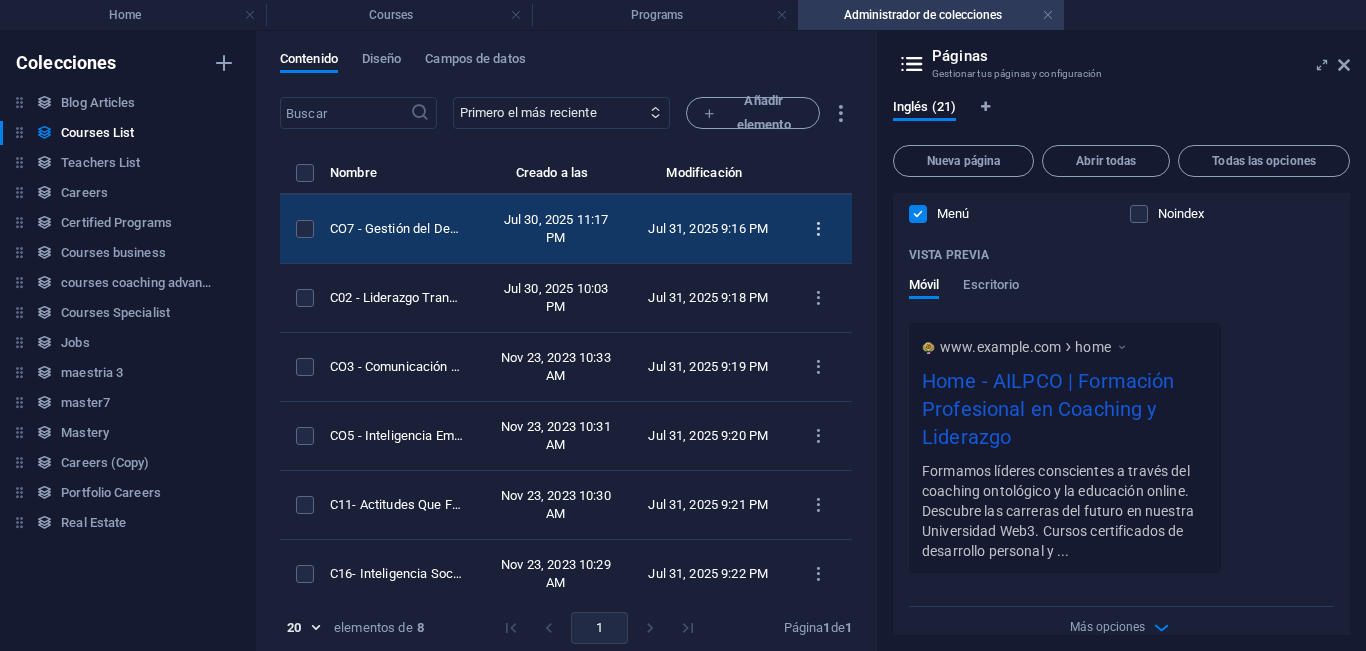 click at bounding box center (818, 229) 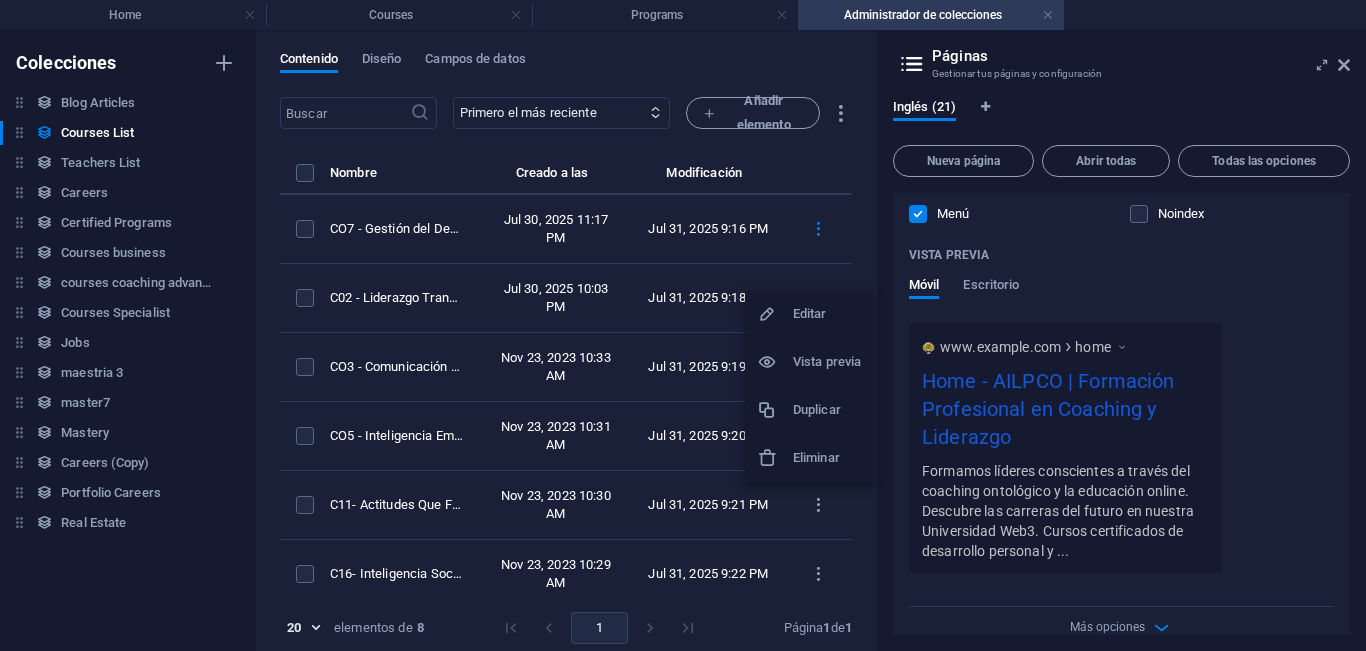 click on "Editar" at bounding box center [809, 314] 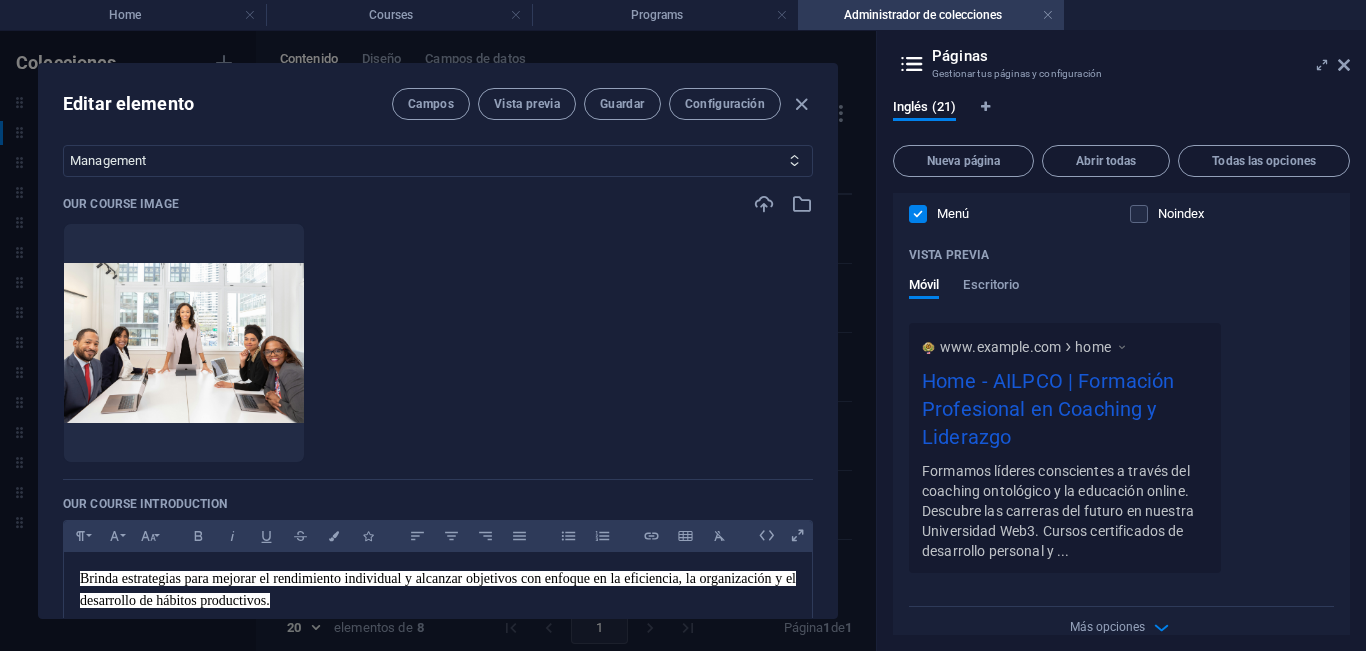 scroll, scrollTop: 200, scrollLeft: 0, axis: vertical 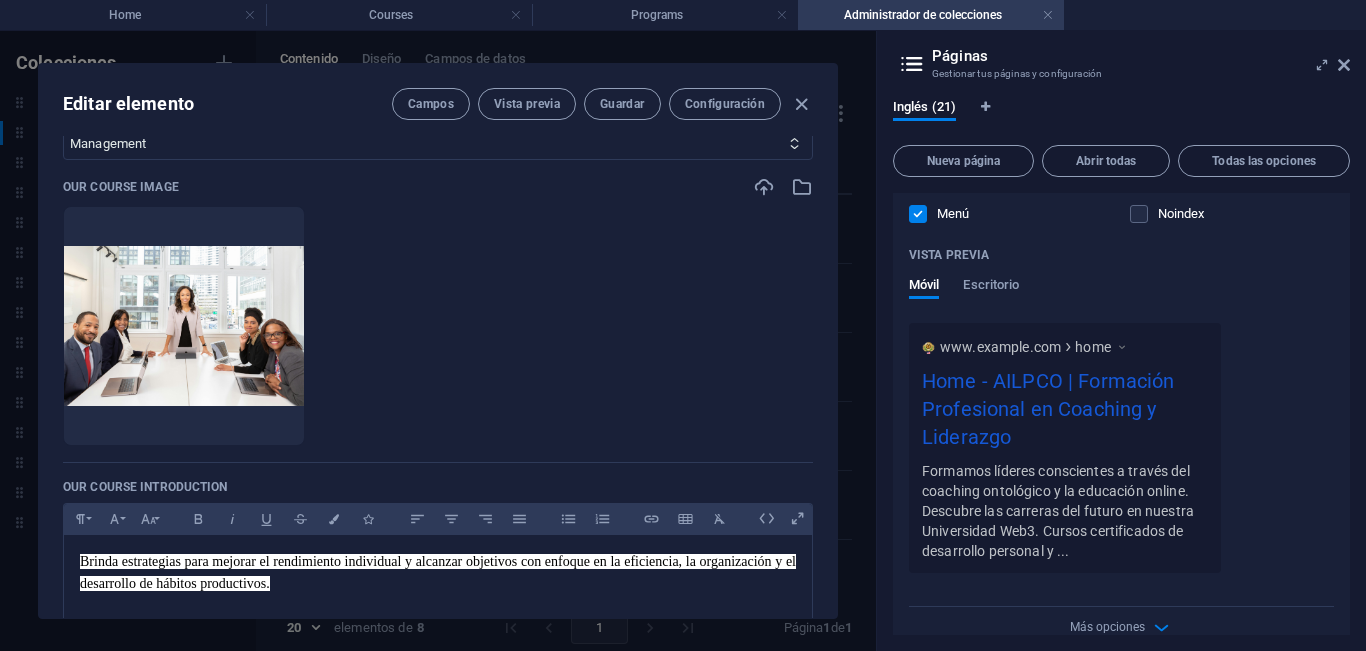 drag, startPoint x: 839, startPoint y: 211, endPoint x: 828, endPoint y: 253, distance: 43.416588 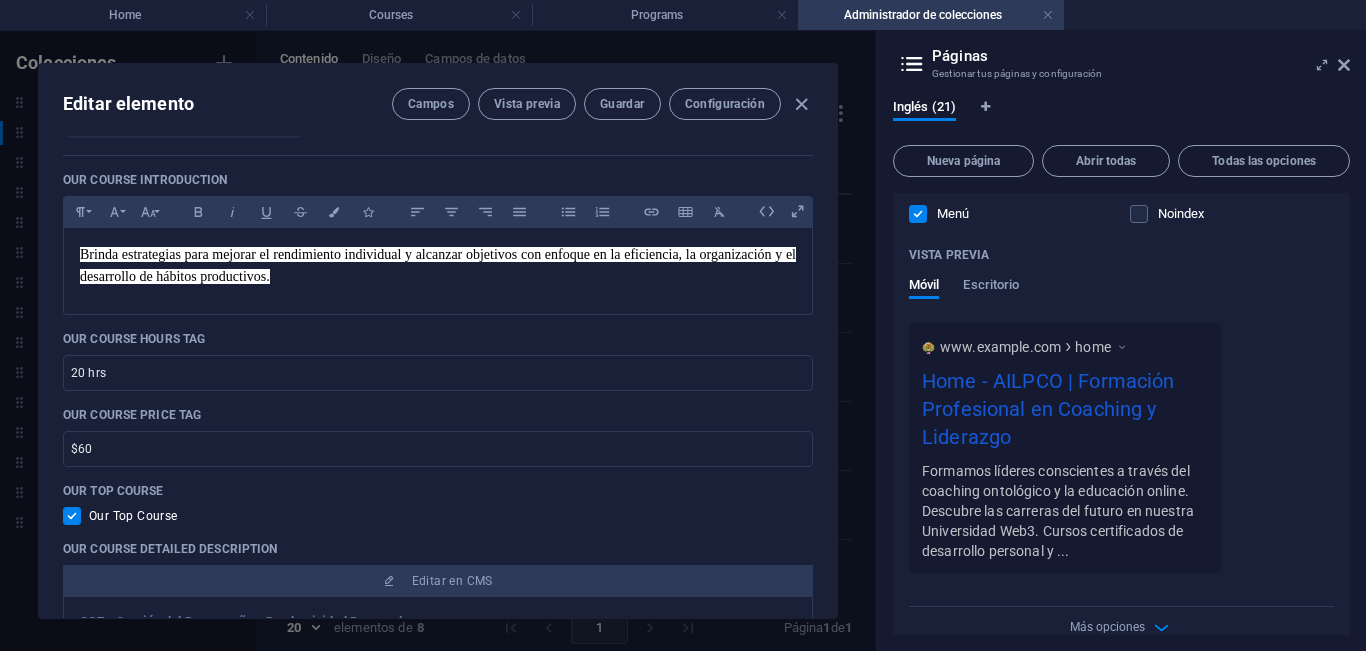 scroll, scrollTop: 0, scrollLeft: 0, axis: both 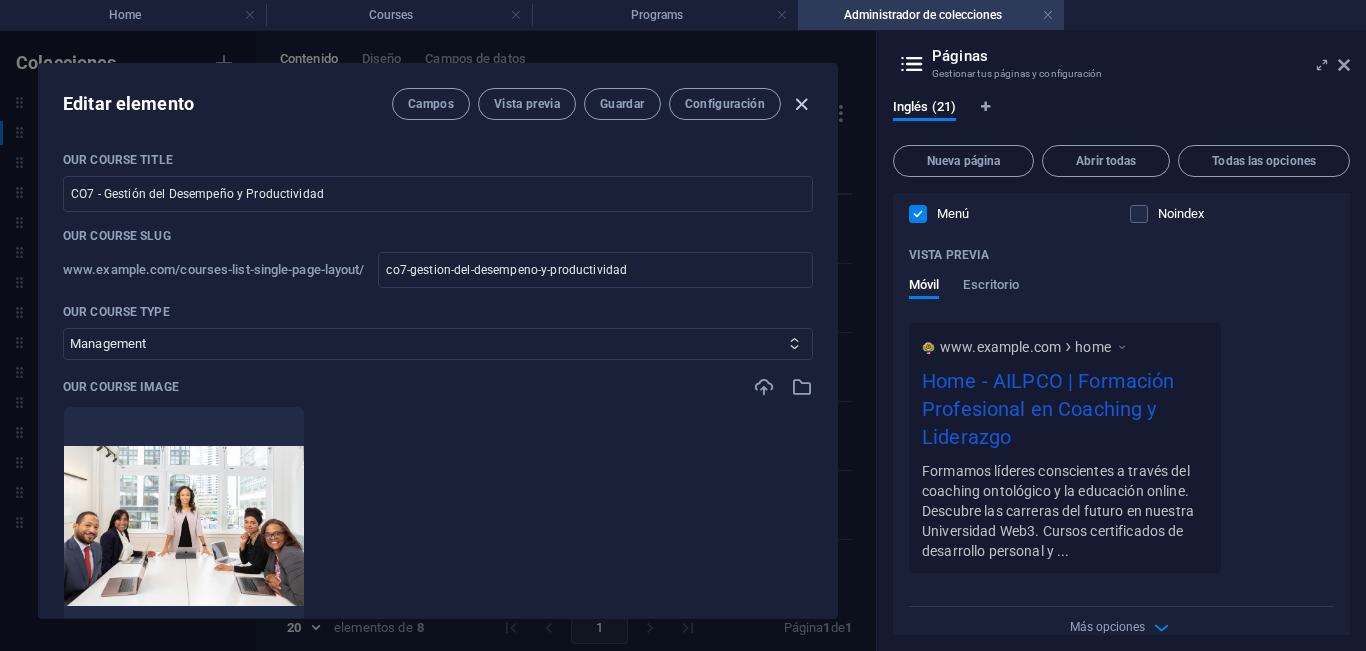 click at bounding box center (801, 104) 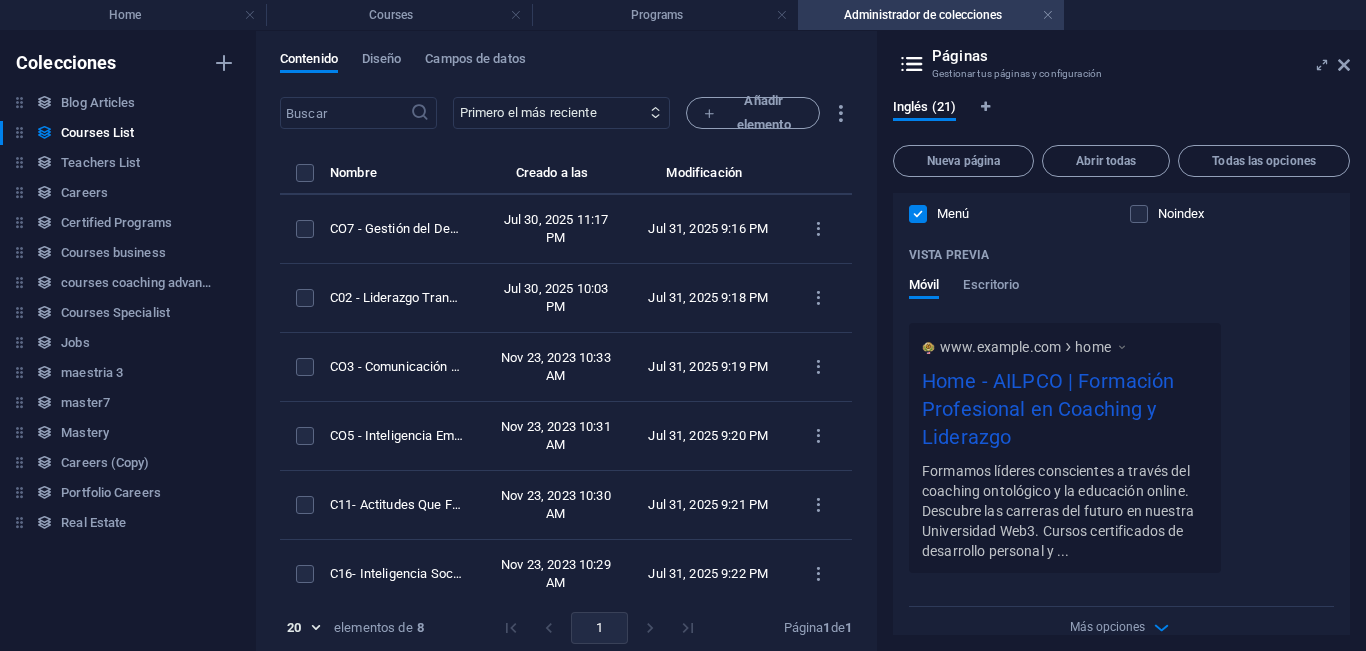 scroll, scrollTop: 100, scrollLeft: 0, axis: vertical 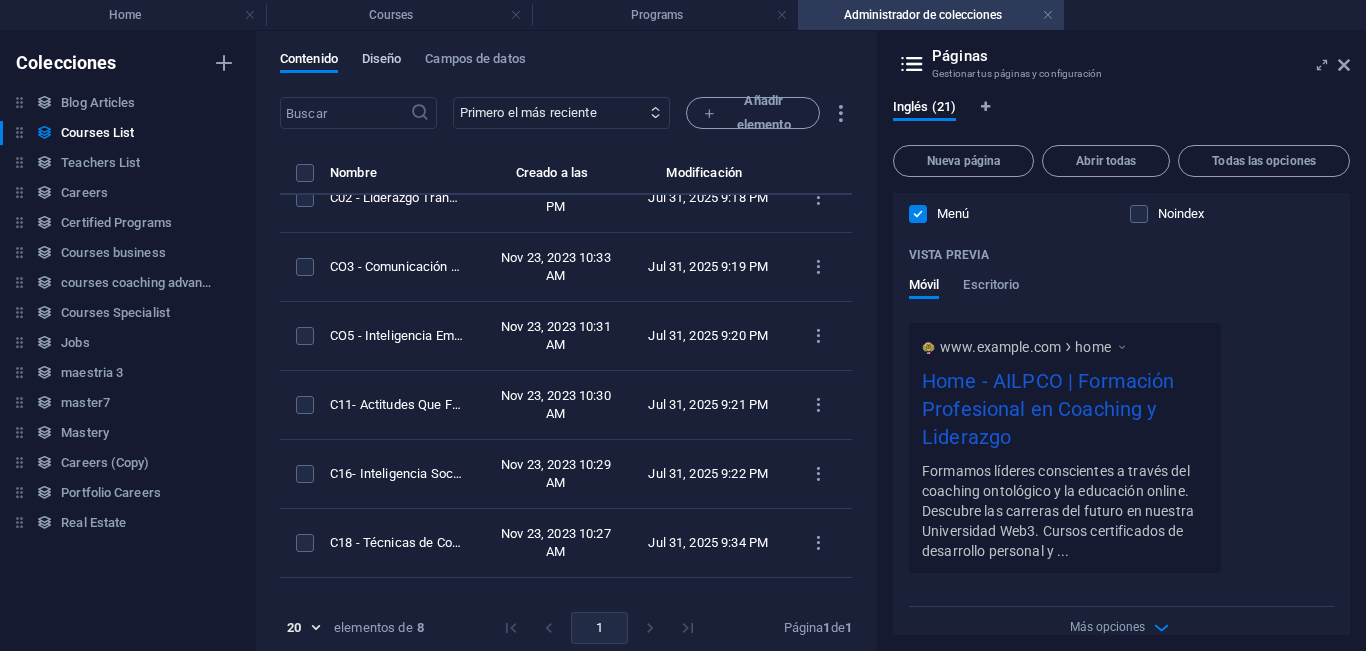 click on "Diseño" at bounding box center [382, 61] 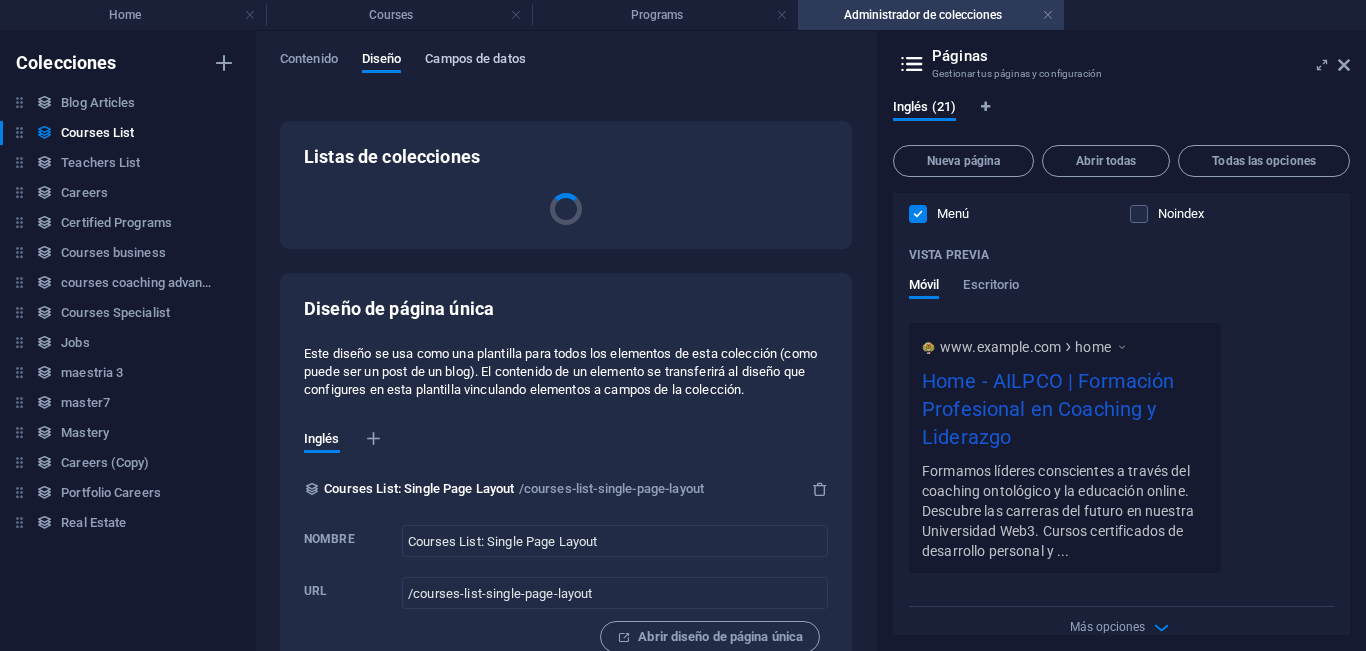 click on "Campos de datos" at bounding box center [475, 61] 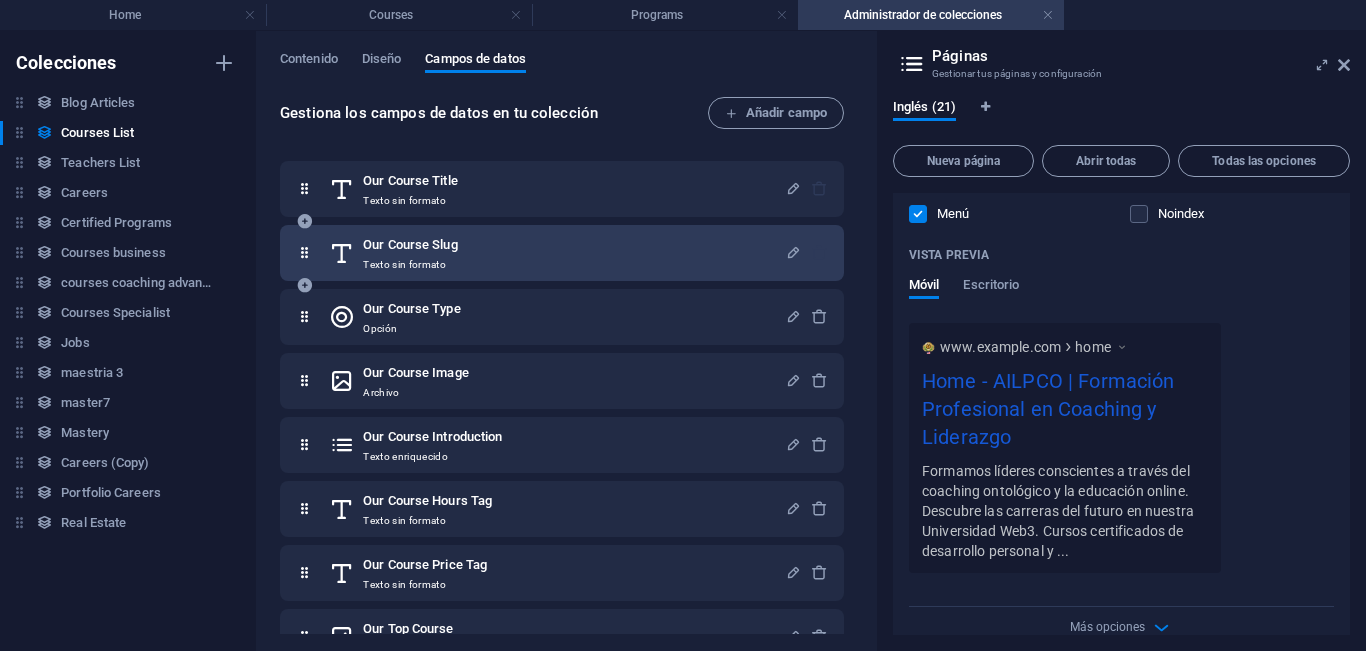click on "Our Course Slug Texto sin formato" at bounding box center (557, 253) 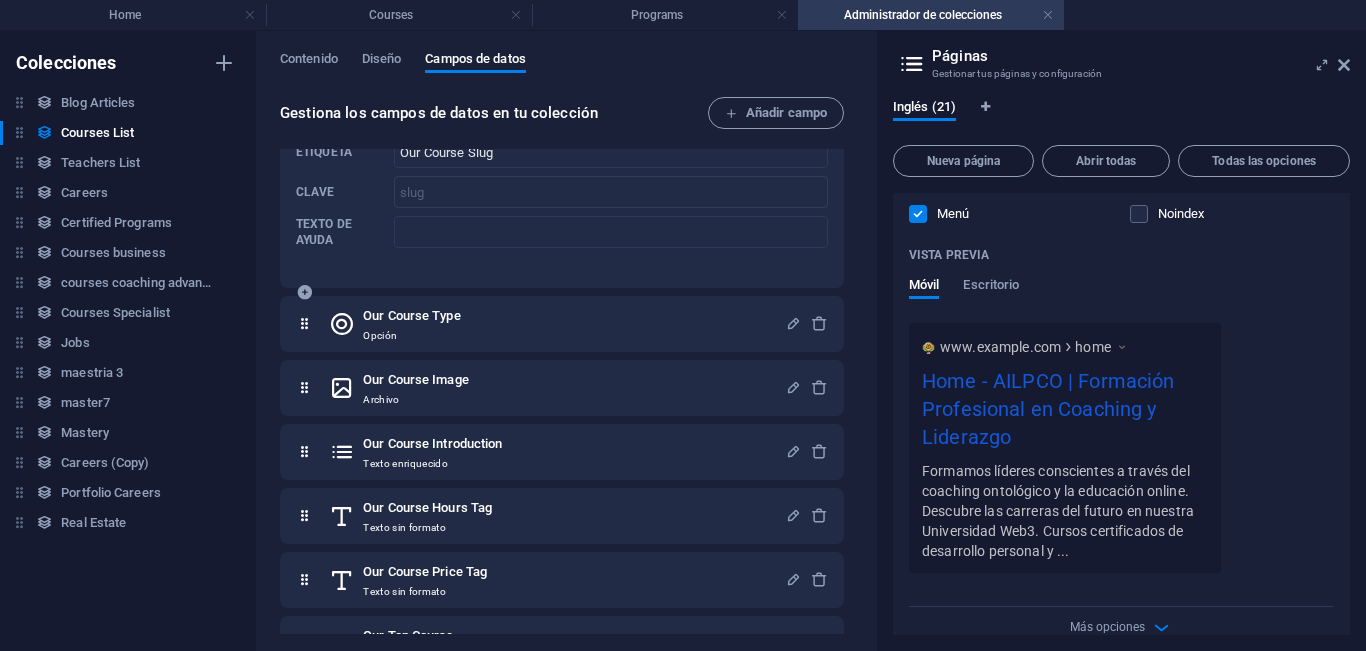 scroll, scrollTop: 200, scrollLeft: 0, axis: vertical 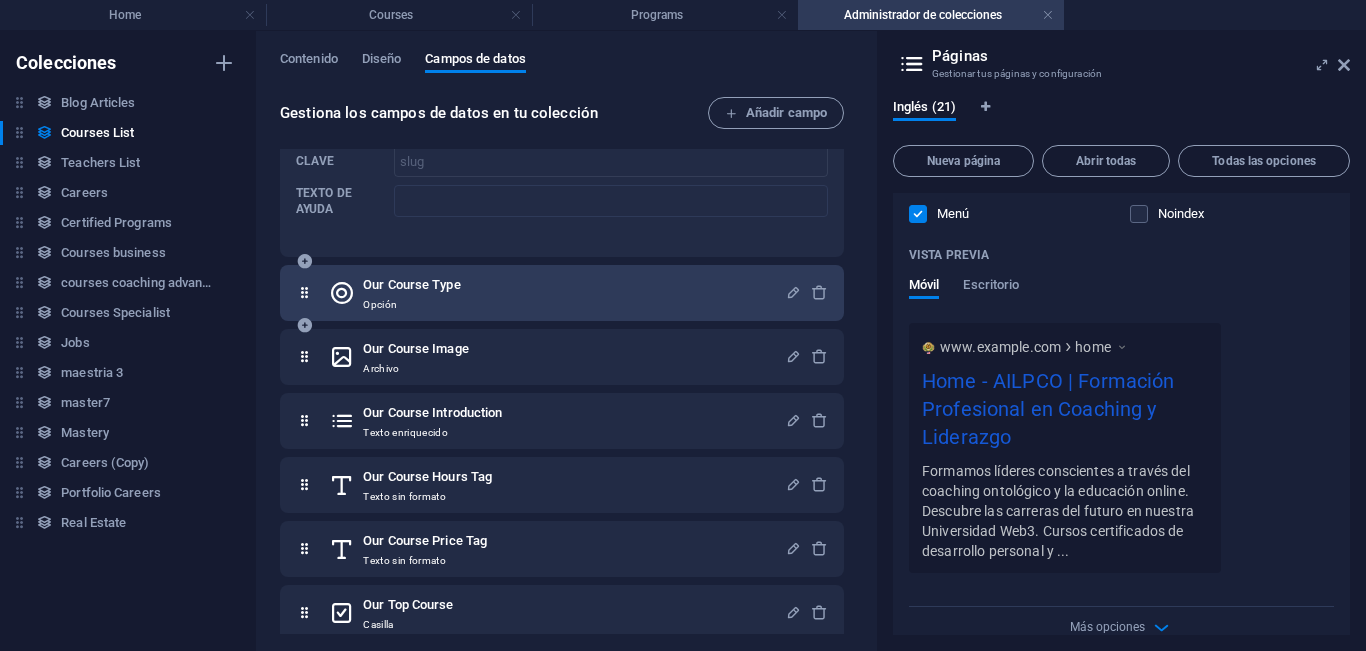 click on "Our Course Type" at bounding box center [411, 285] 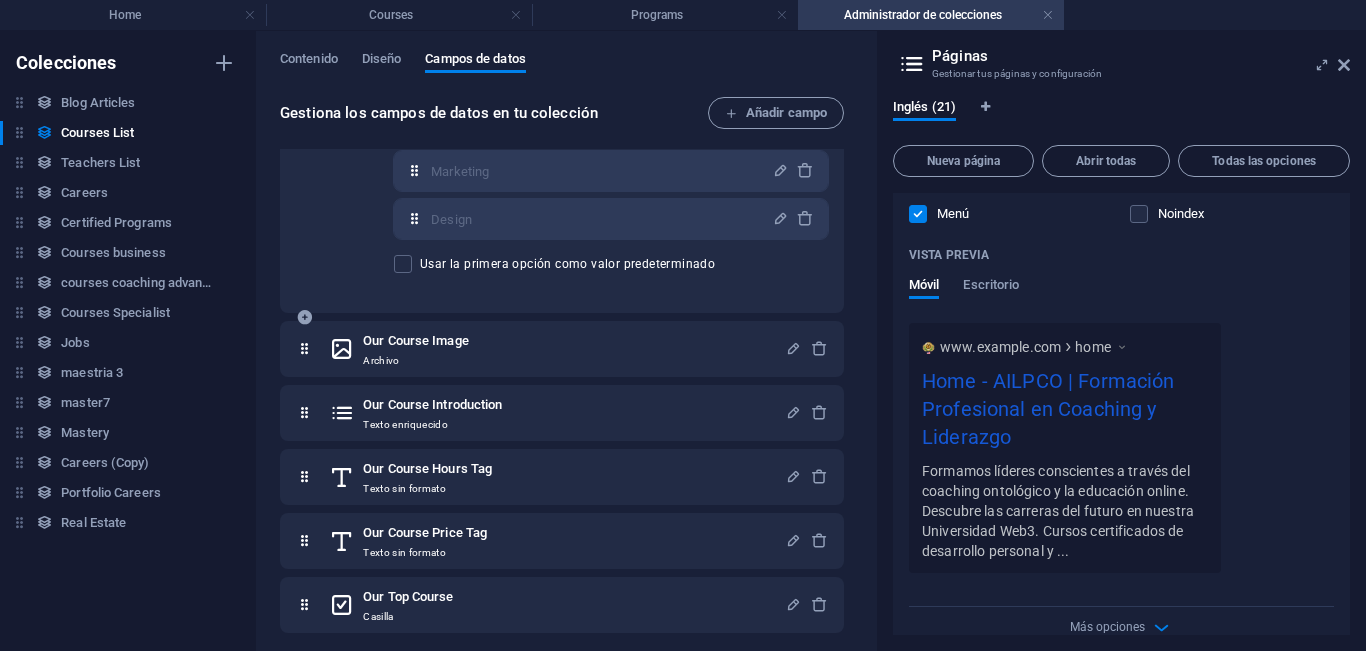 scroll, scrollTop: 900, scrollLeft: 0, axis: vertical 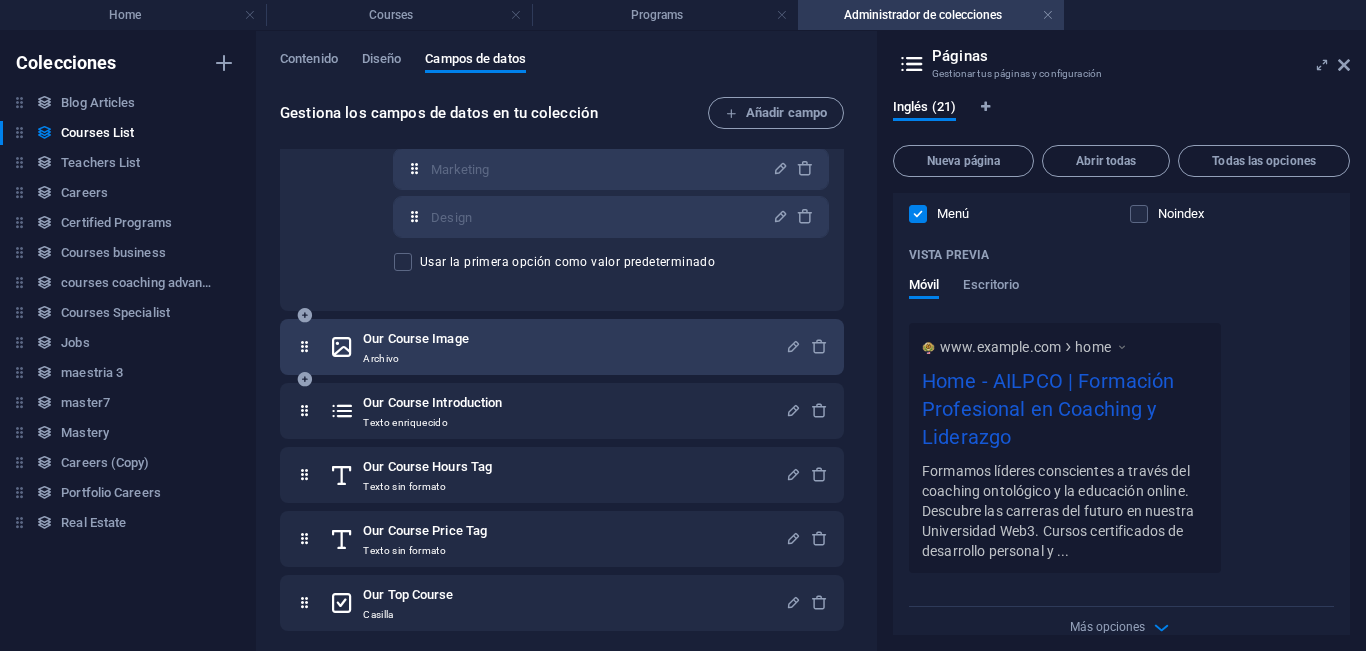 click on "Our Course Image" at bounding box center (416, 339) 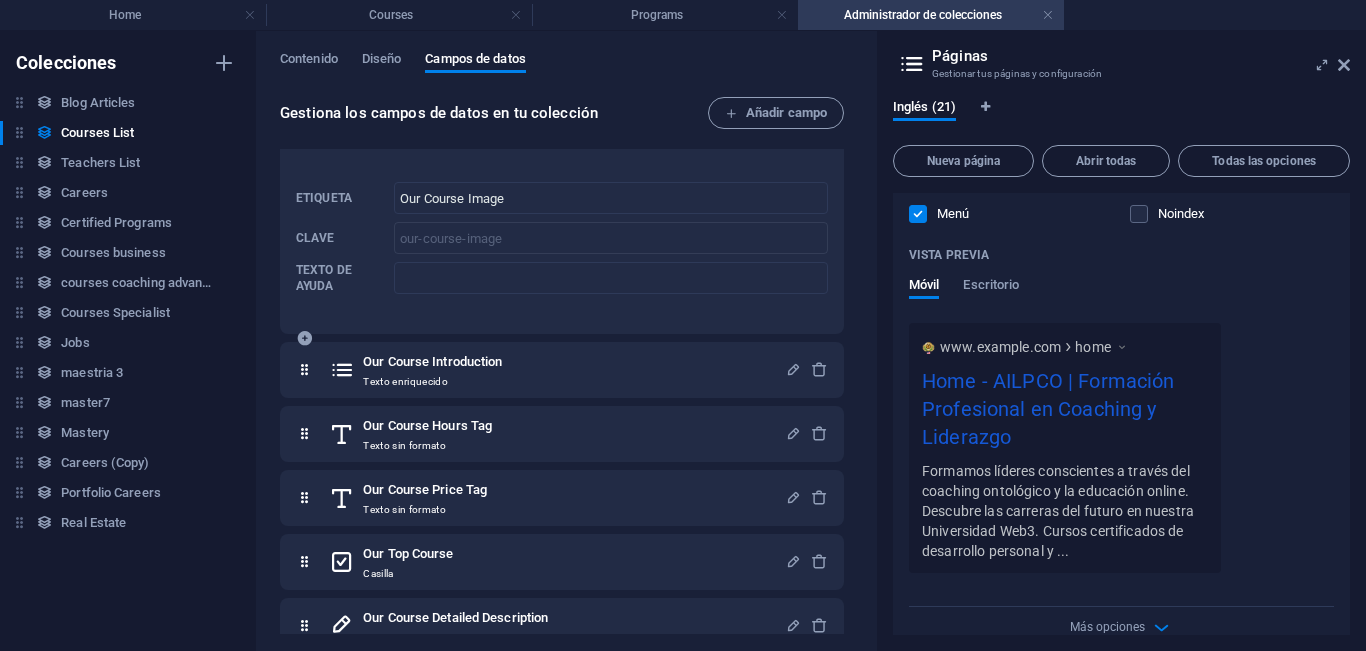 scroll, scrollTop: 1145, scrollLeft: 0, axis: vertical 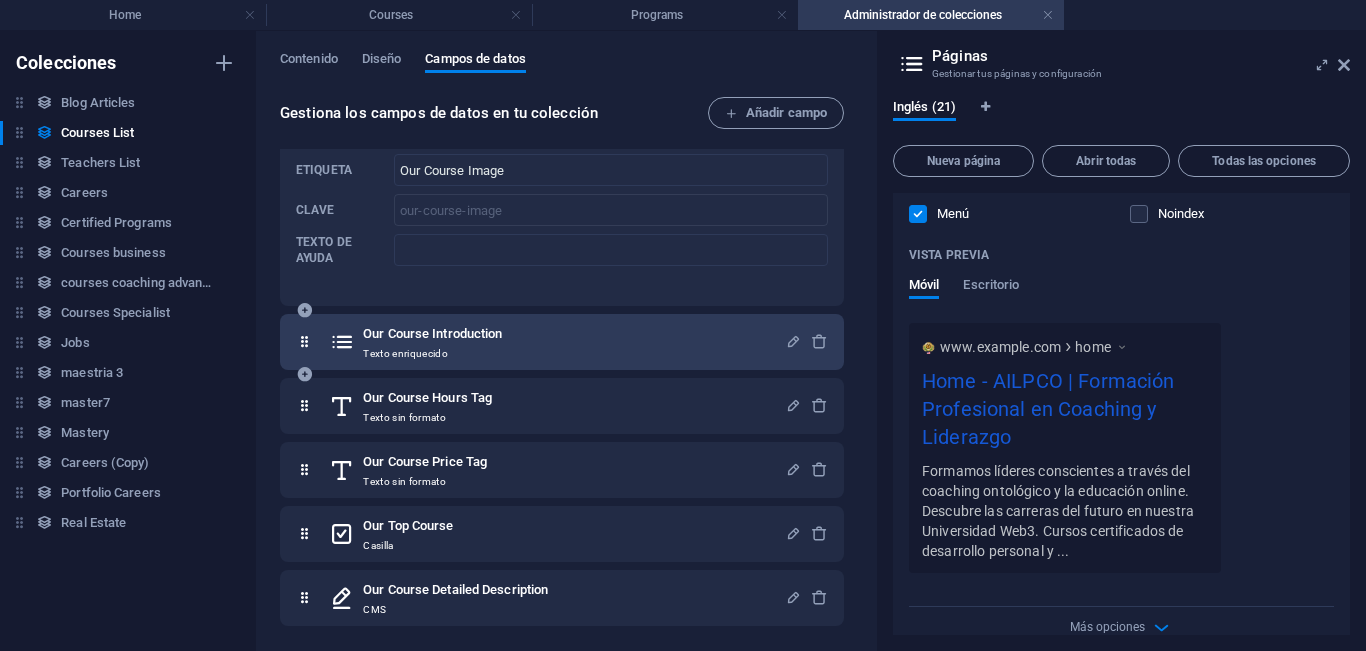 click on "Our Course Introduction" at bounding box center [432, 334] 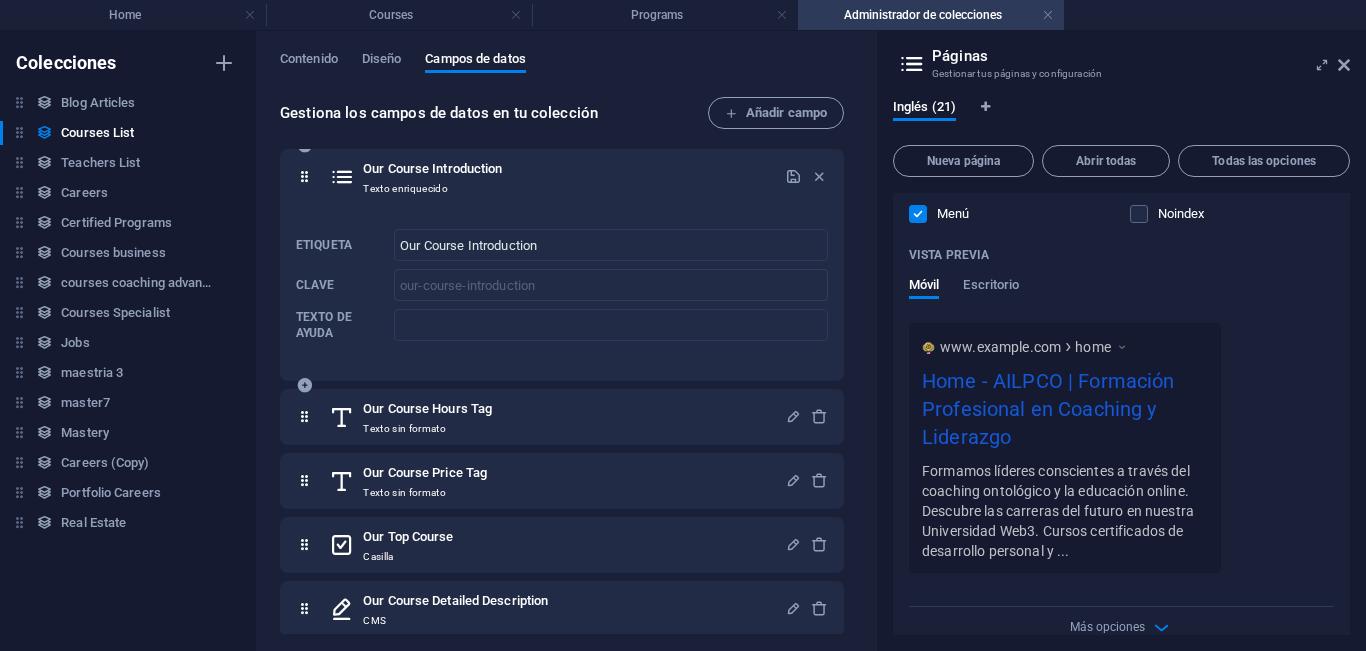 scroll, scrollTop: 1321, scrollLeft: 0, axis: vertical 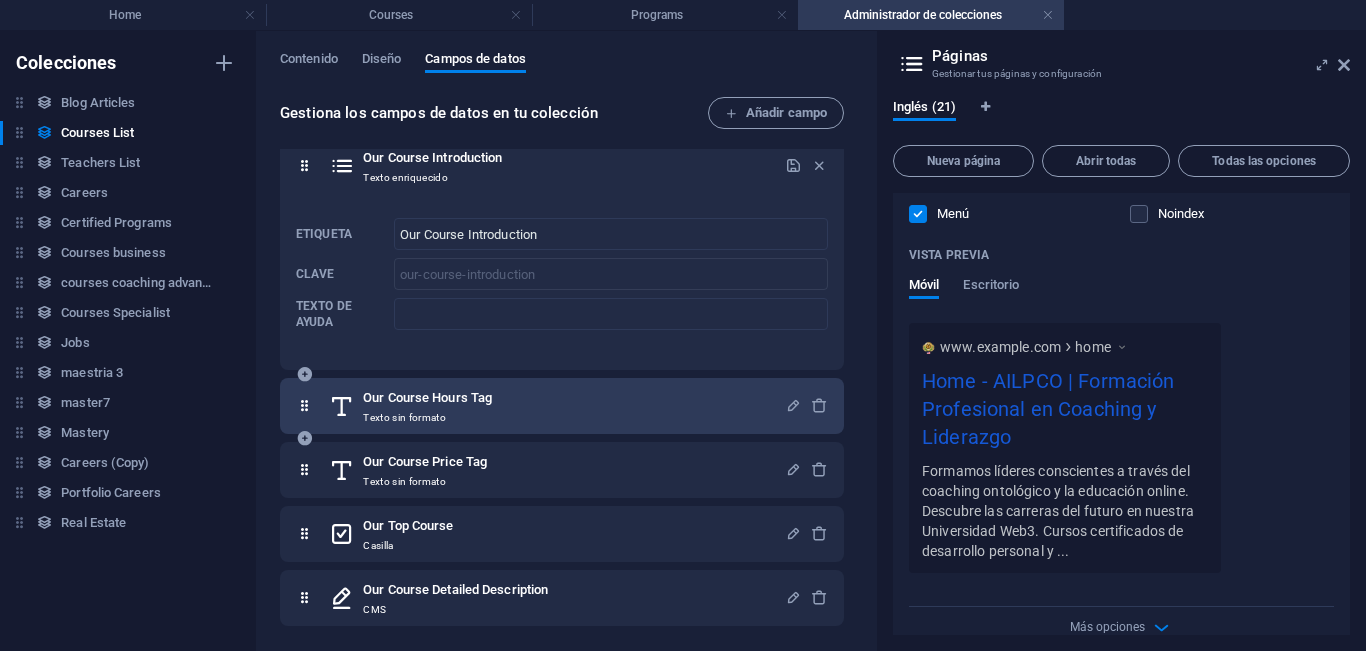 click on "Texto sin formato" at bounding box center (427, 418) 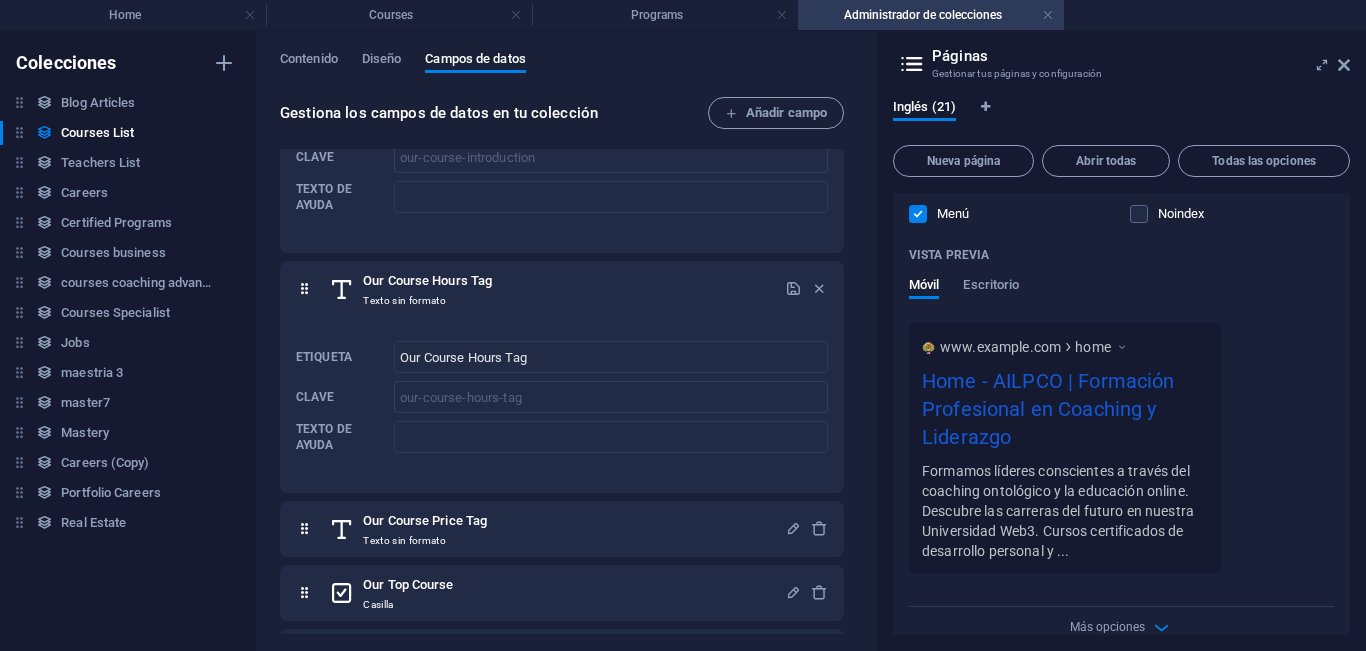 scroll, scrollTop: 1497, scrollLeft: 0, axis: vertical 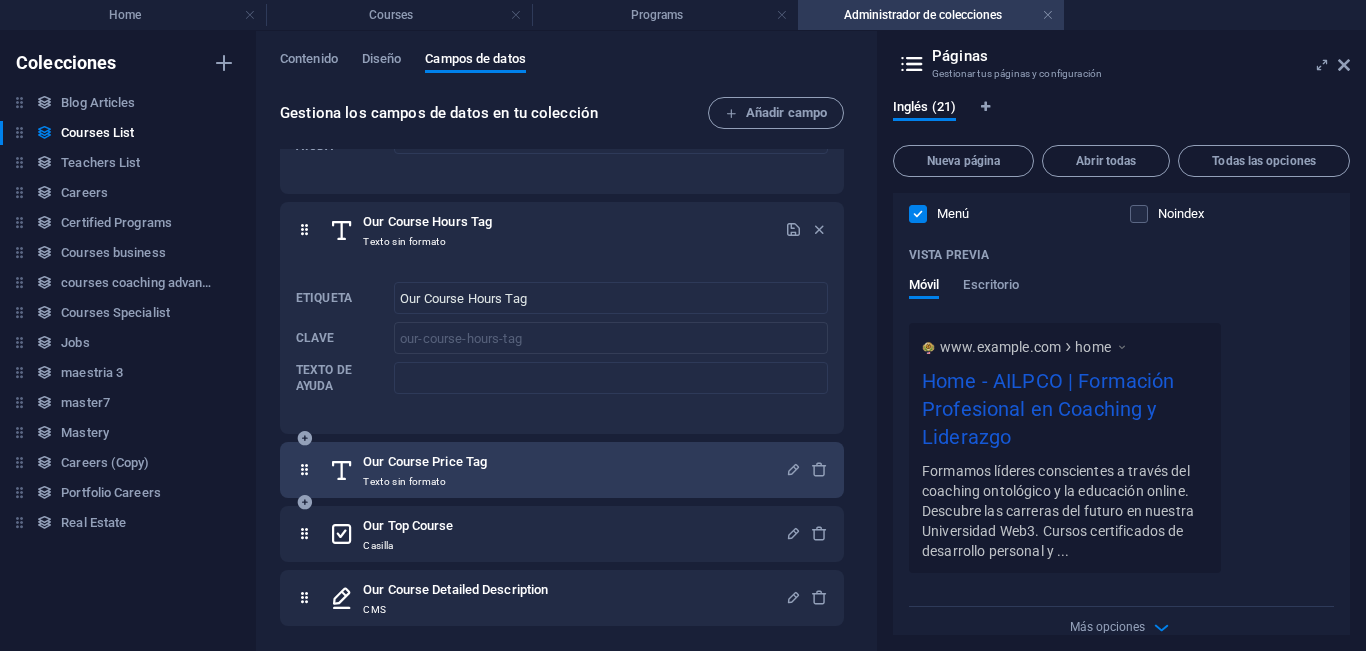 click on "Our Course Price Tag" at bounding box center (425, 462) 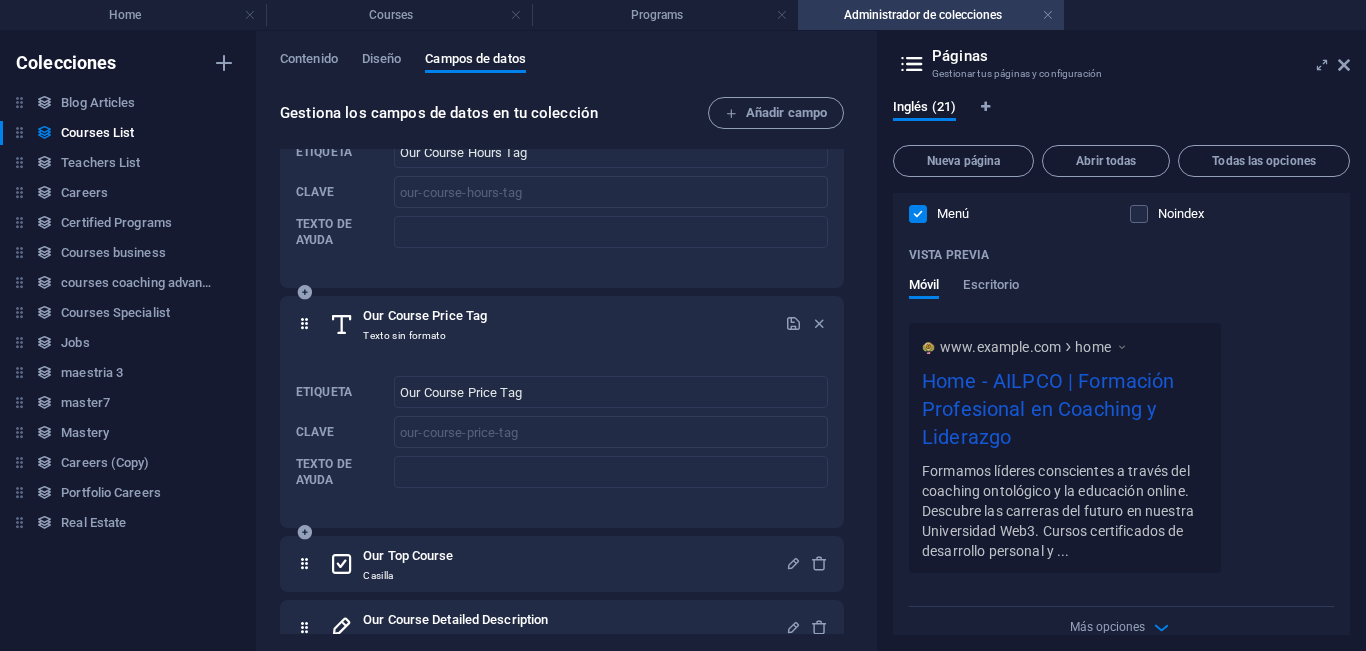 scroll, scrollTop: 1673, scrollLeft: 0, axis: vertical 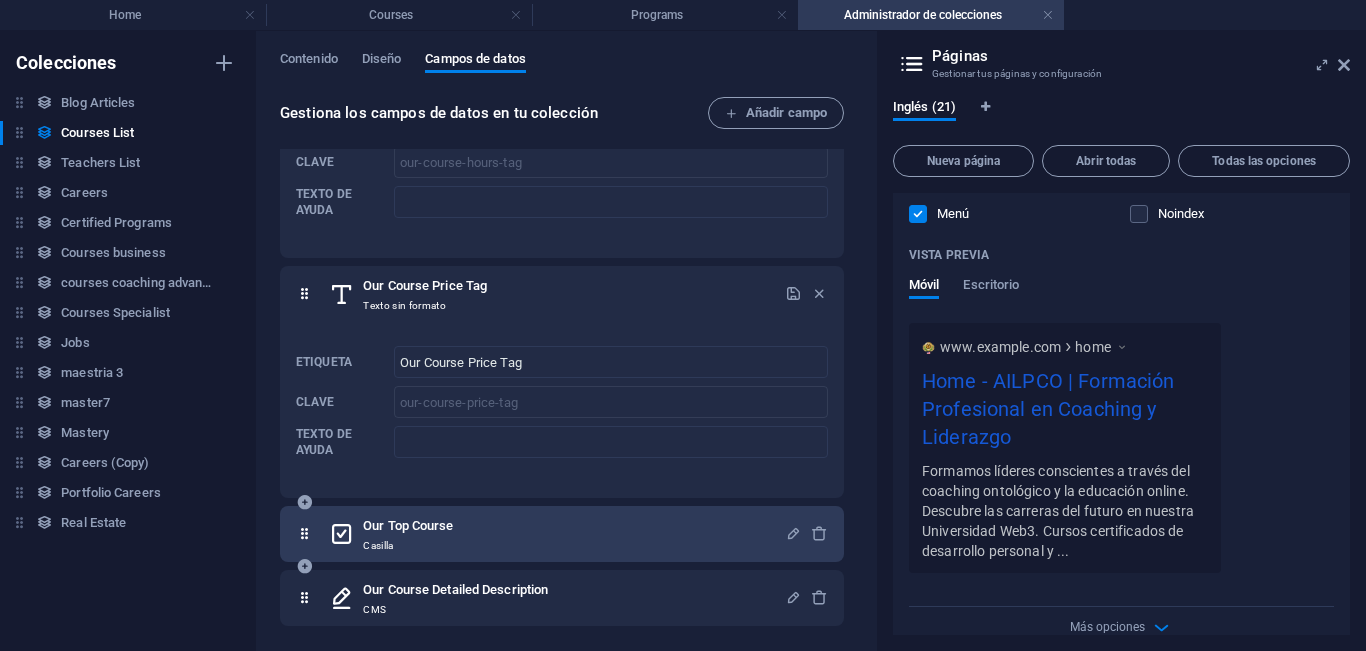 click on "Our Top Course" at bounding box center (408, 526) 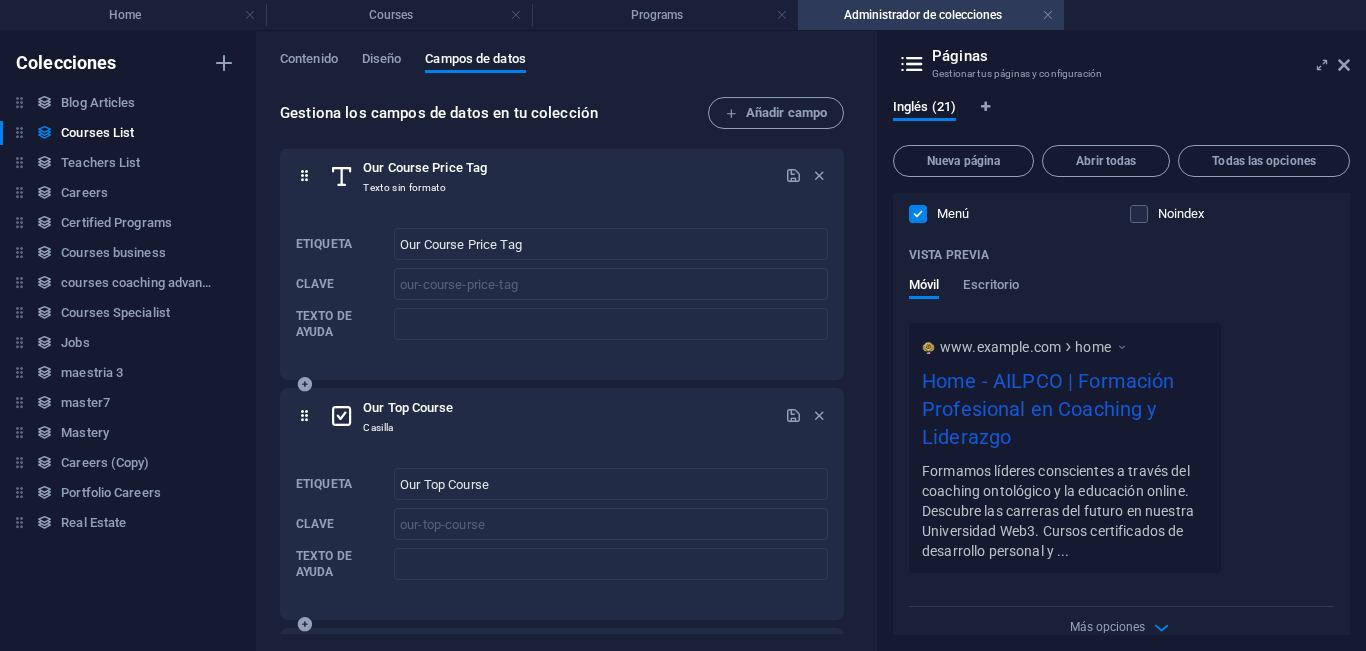 scroll, scrollTop: 1849, scrollLeft: 0, axis: vertical 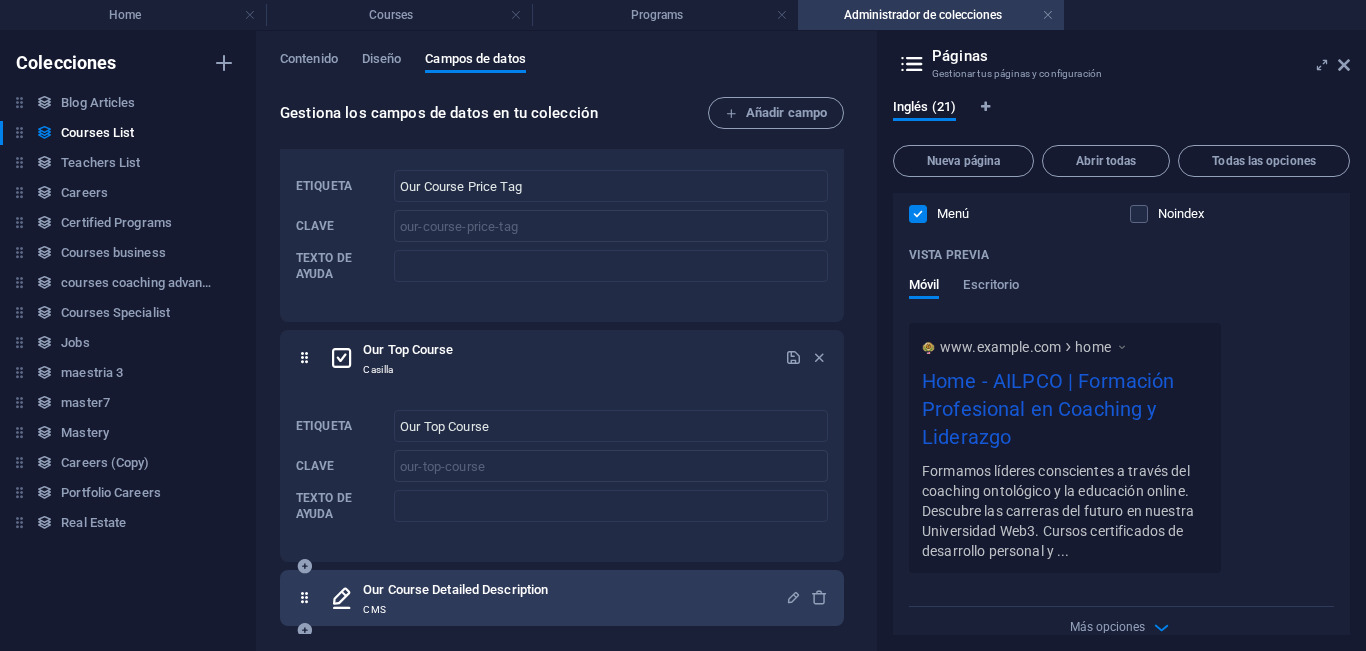 click on "Our Course Detailed Description" at bounding box center (455, 590) 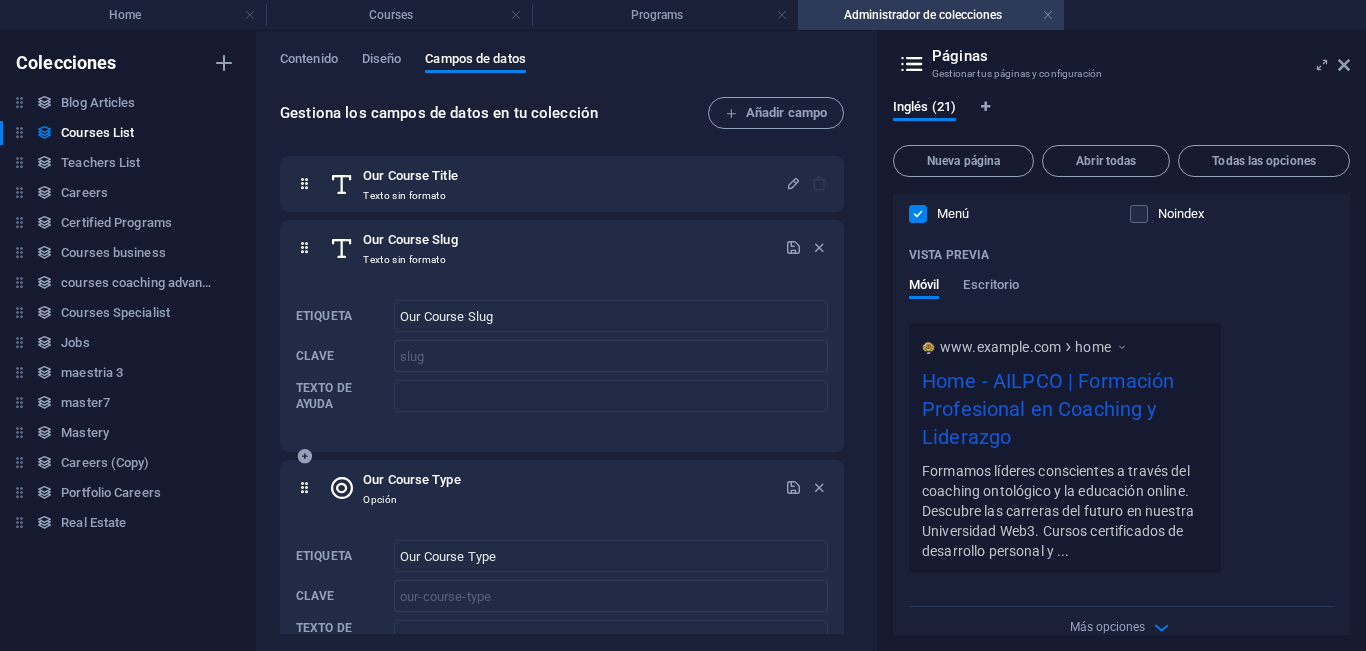 scroll, scrollTop: 0, scrollLeft: 0, axis: both 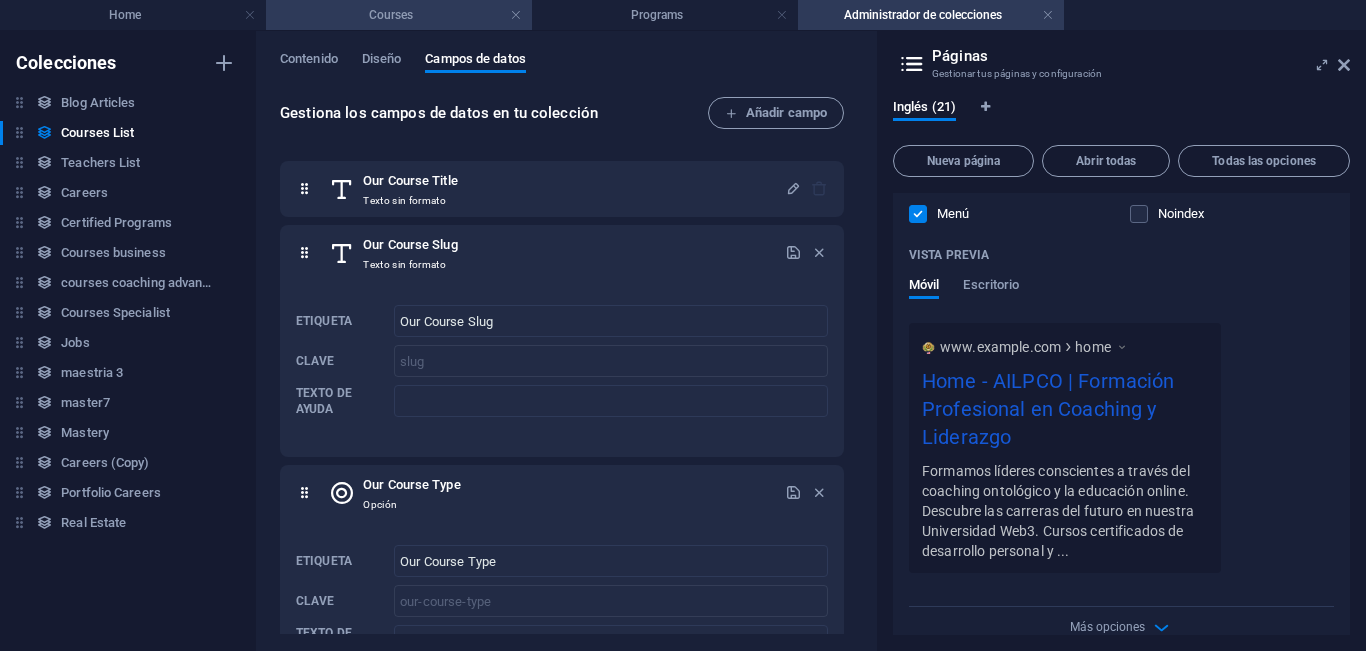 click on "Courses" at bounding box center (399, 15) 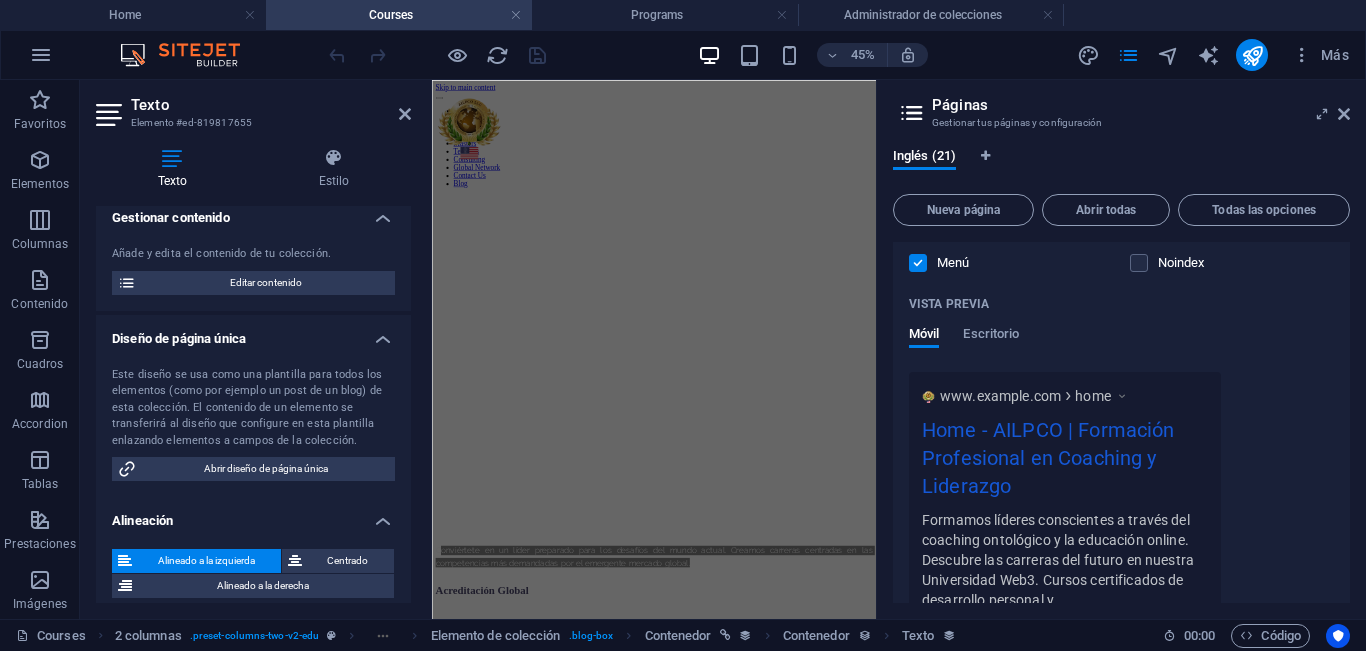 scroll, scrollTop: 120, scrollLeft: 0, axis: vertical 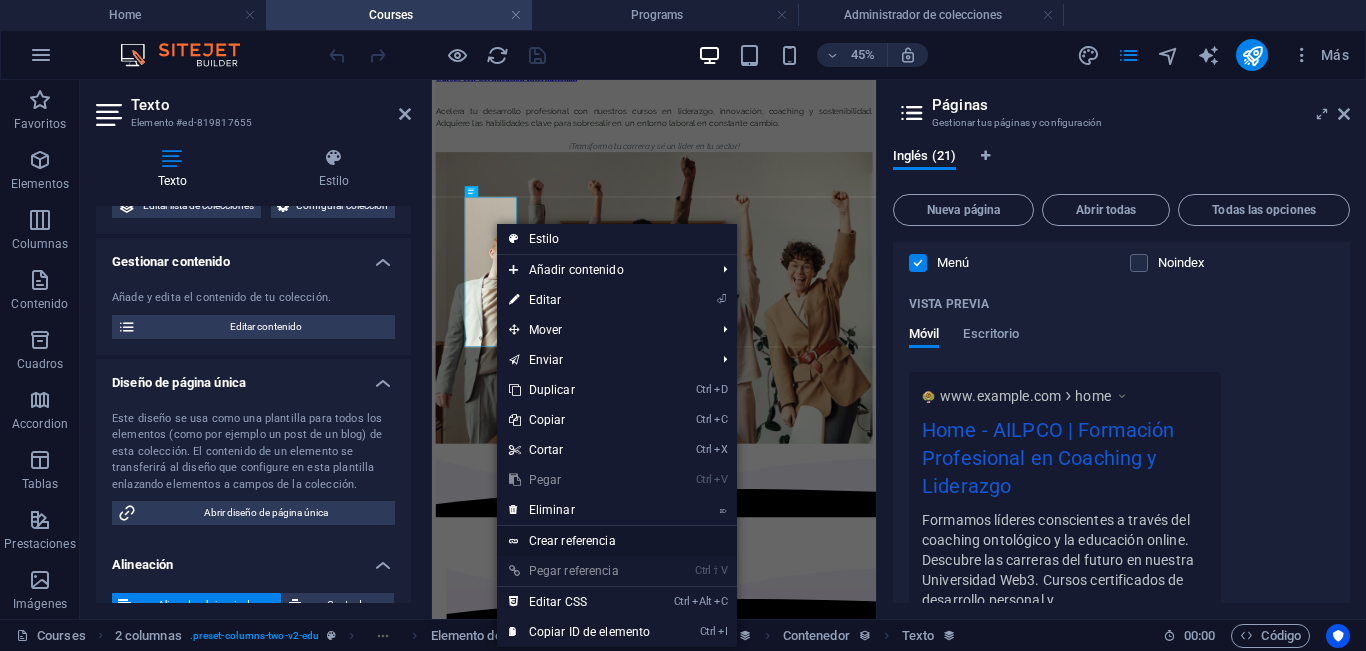 click on "Crear referencia" at bounding box center (617, 541) 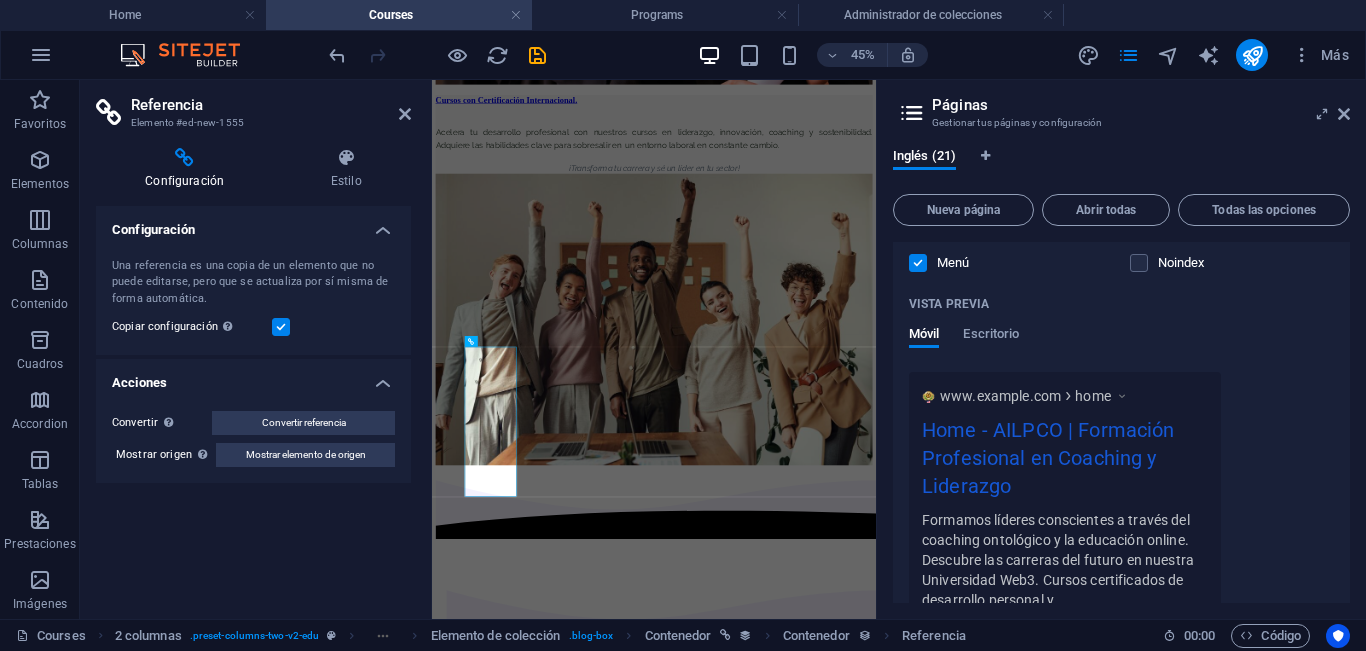 click on "Configuración" at bounding box center [188, 169] 